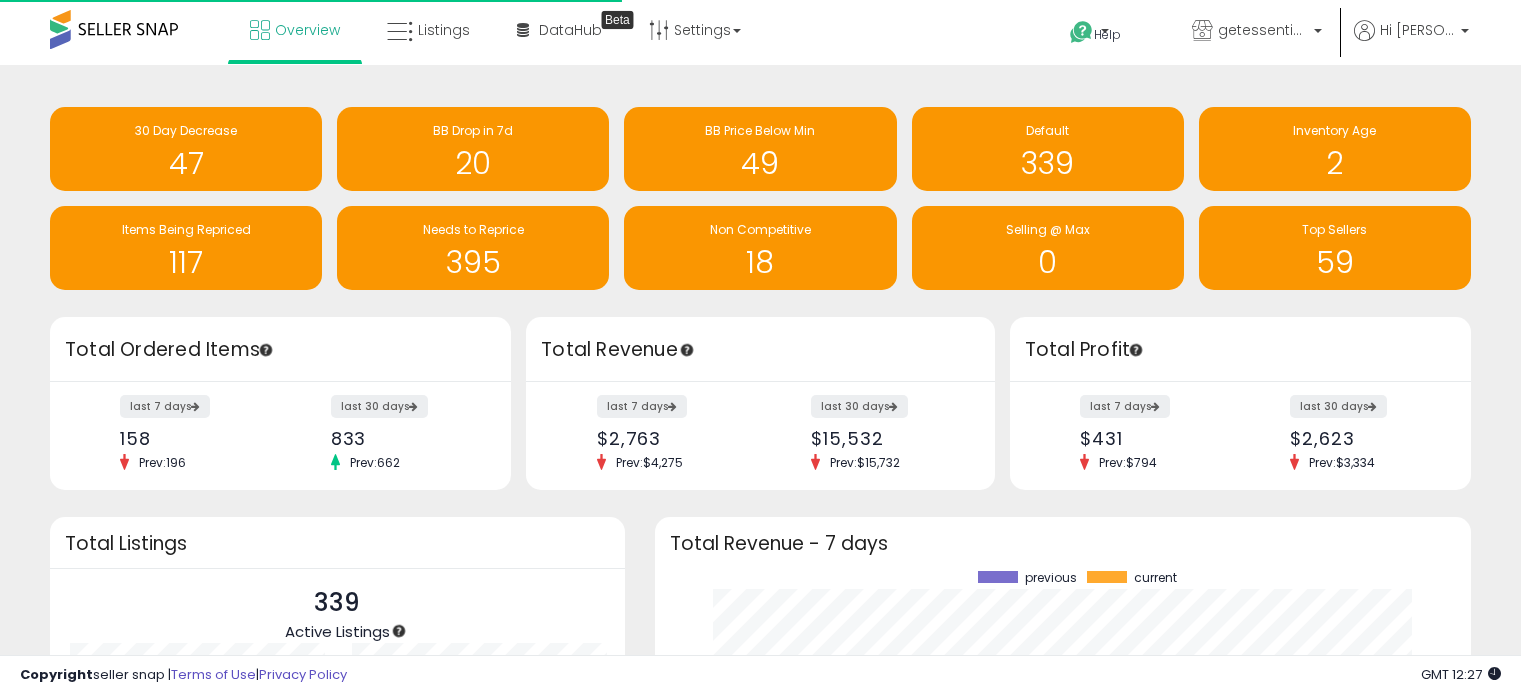 scroll, scrollTop: 0, scrollLeft: 0, axis: both 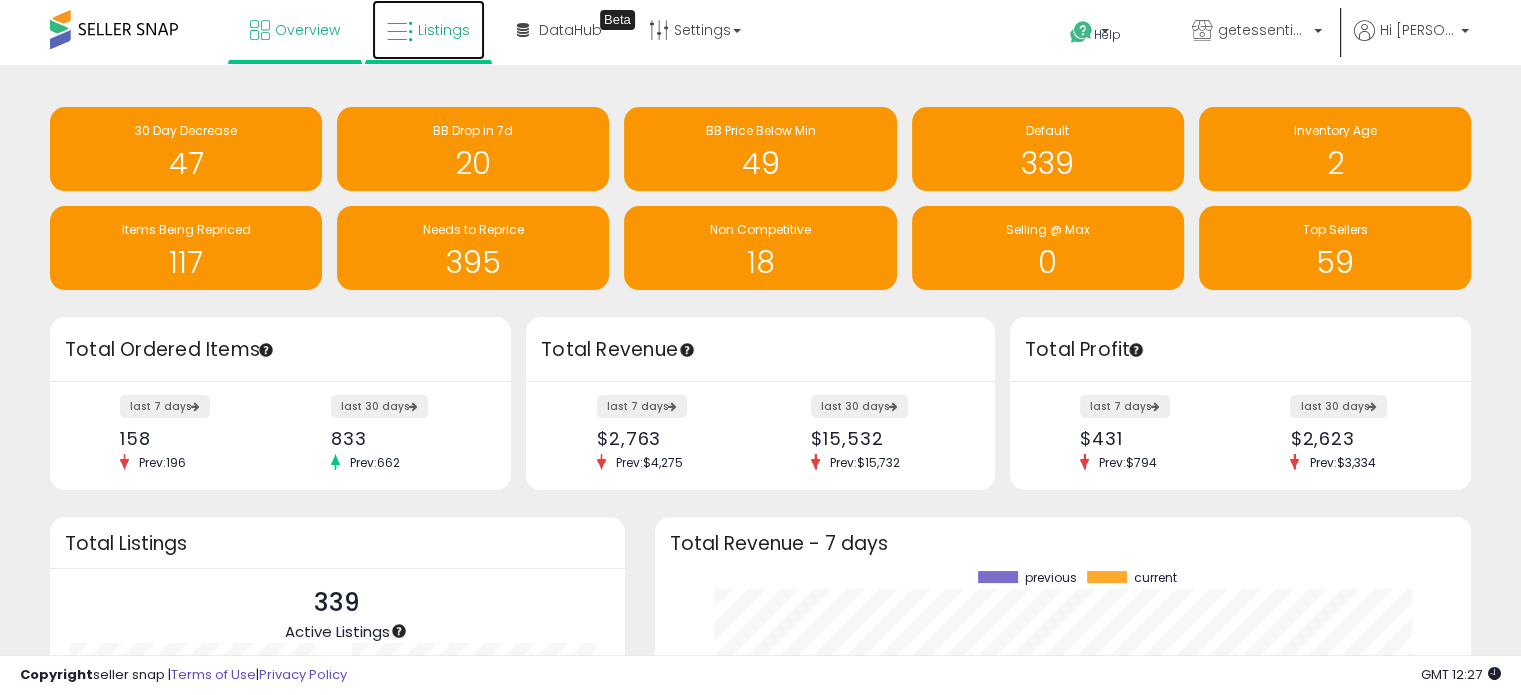 click on "Listings" at bounding box center [444, 30] 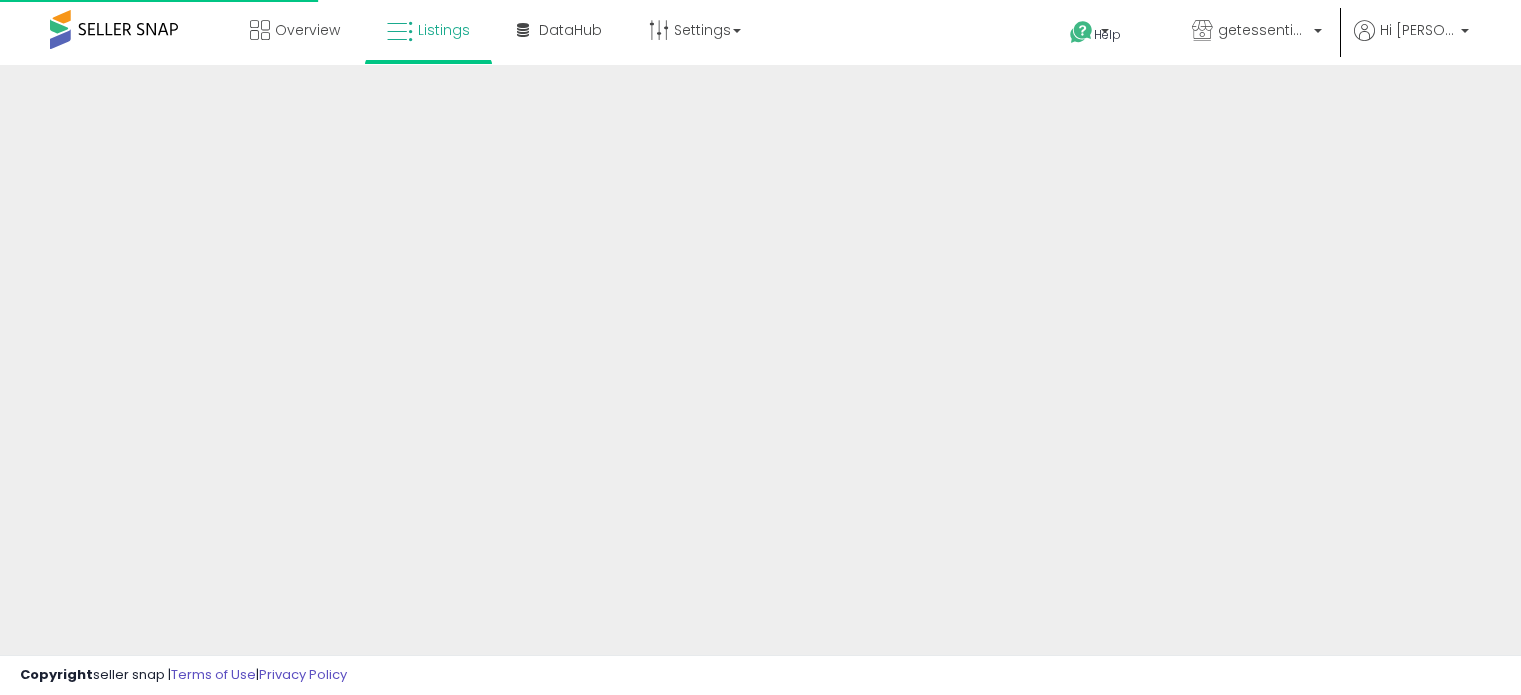 scroll, scrollTop: 0, scrollLeft: 0, axis: both 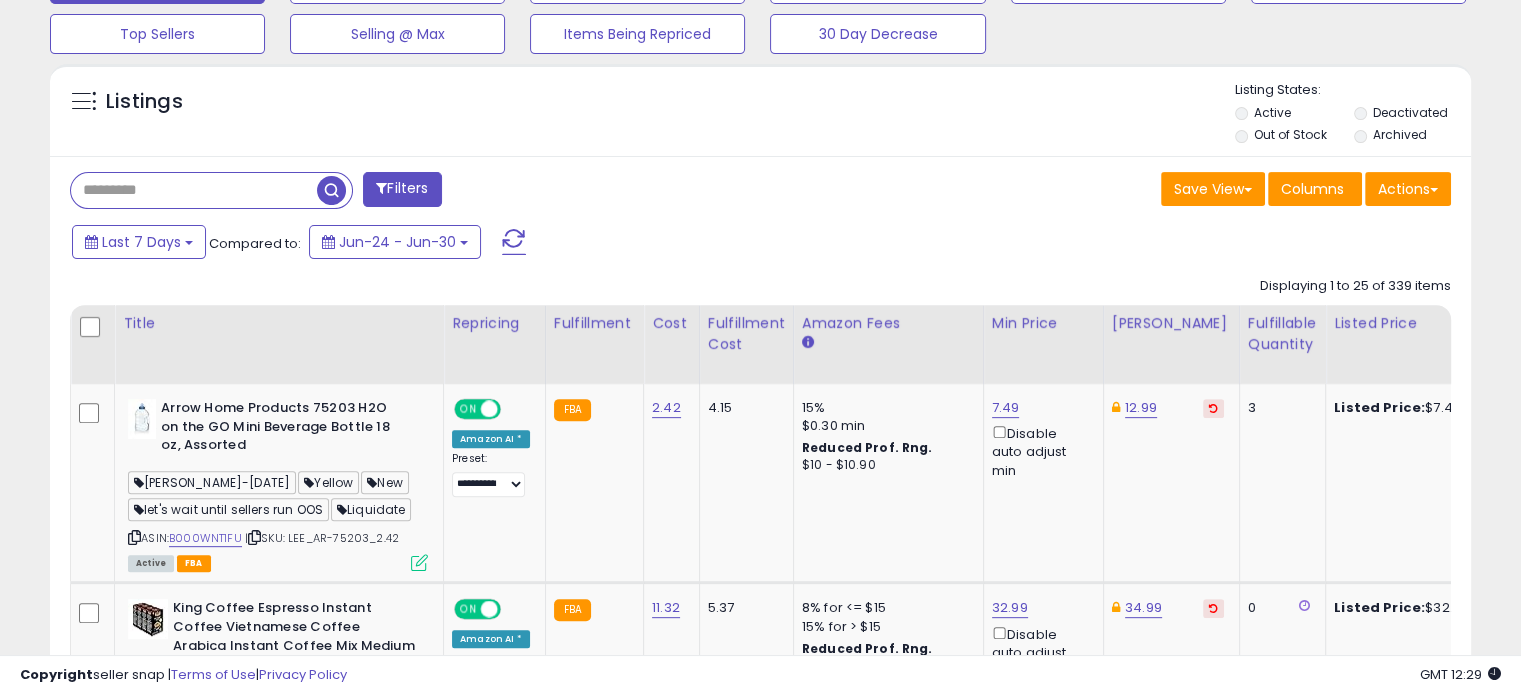 click at bounding box center (194, 190) 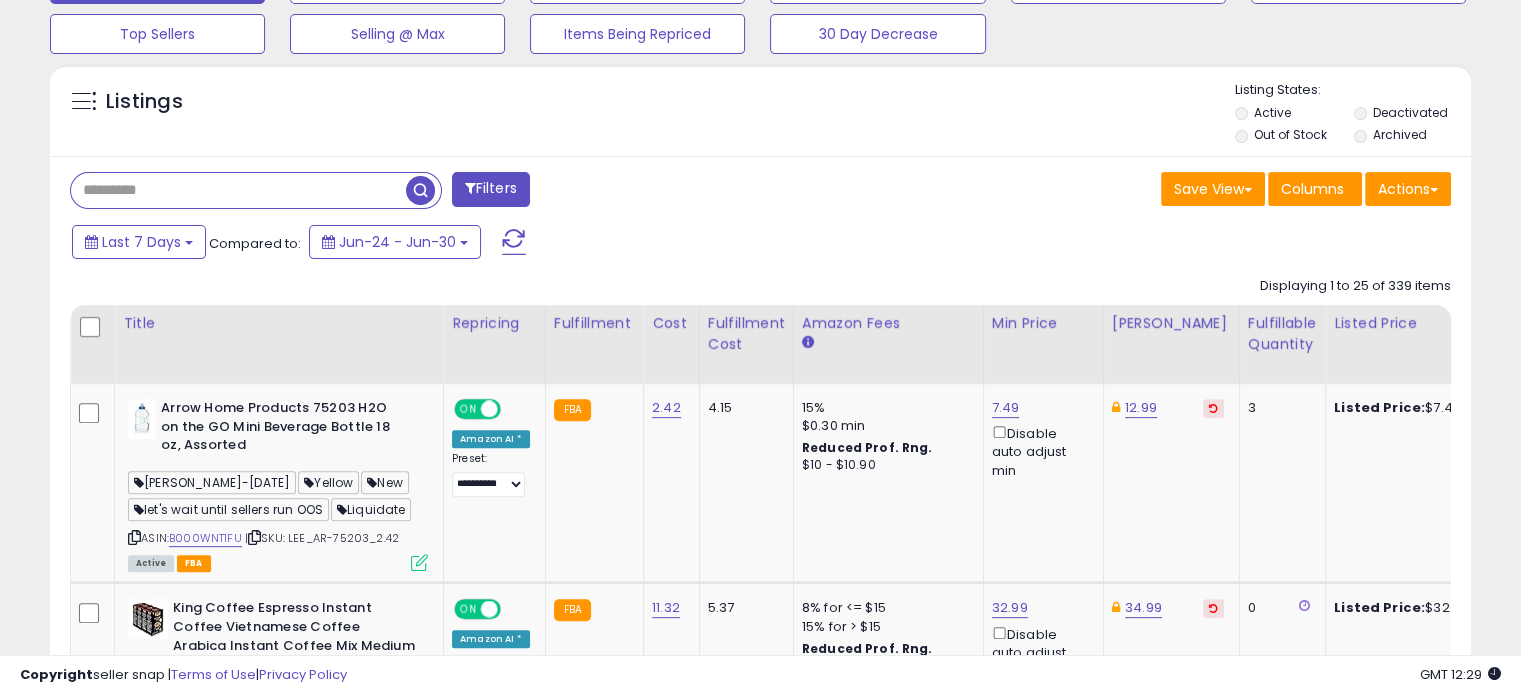 click at bounding box center [420, 190] 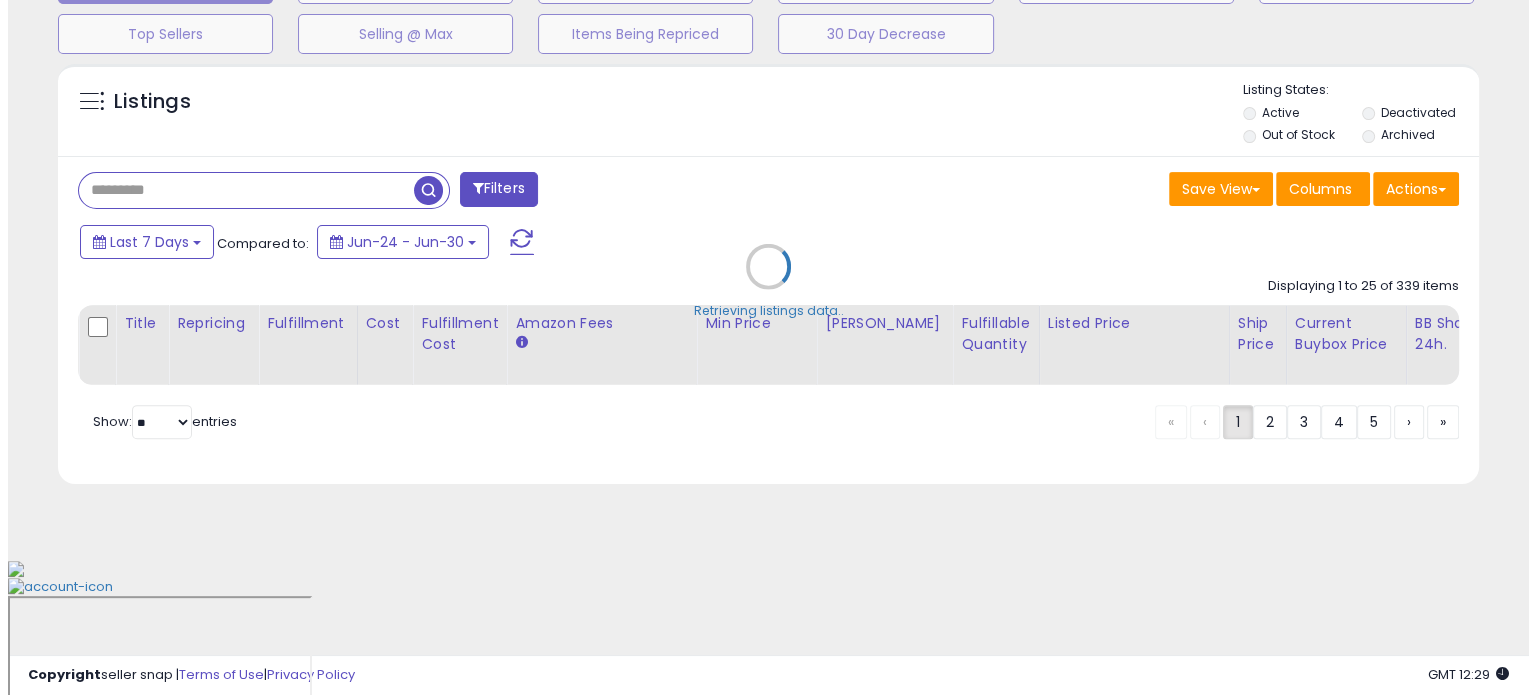 scroll, scrollTop: 544, scrollLeft: 0, axis: vertical 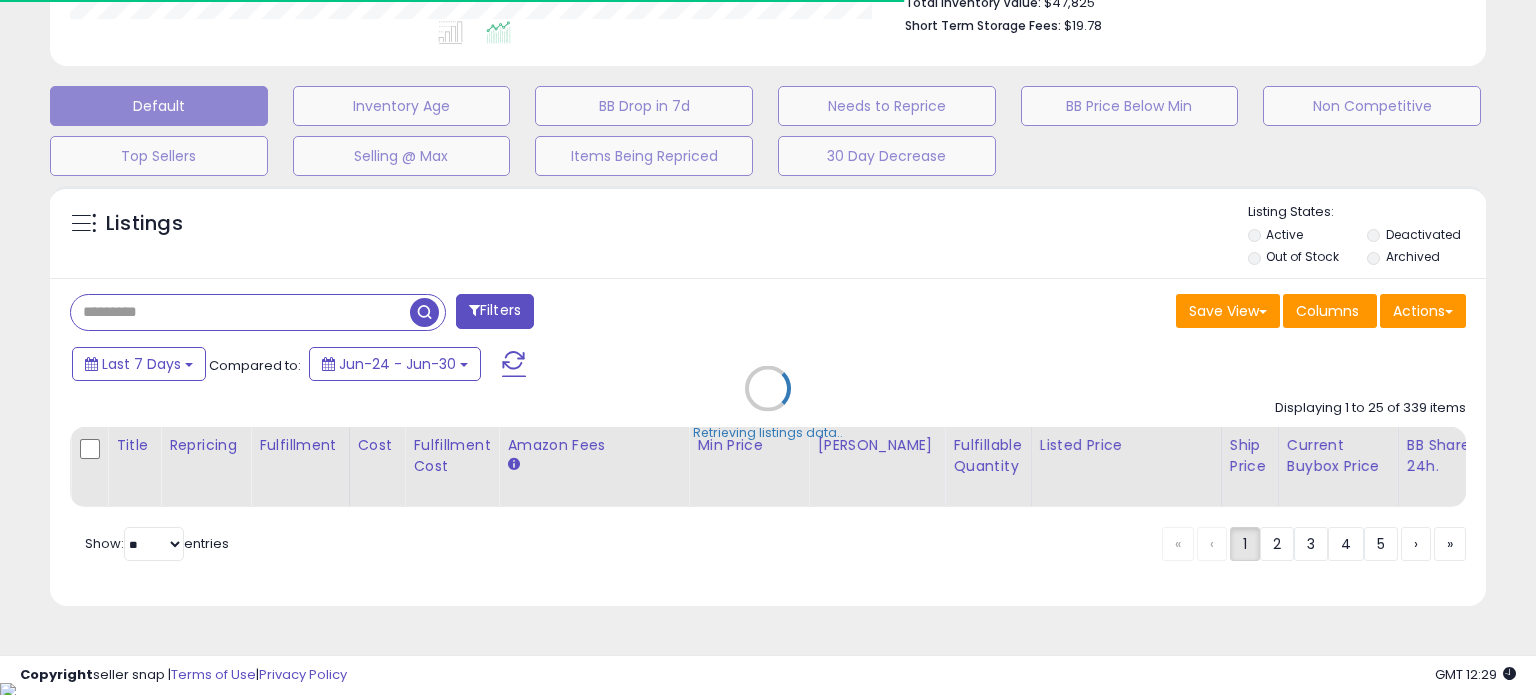 click on "Retrieving listings data.." at bounding box center [768, 403] 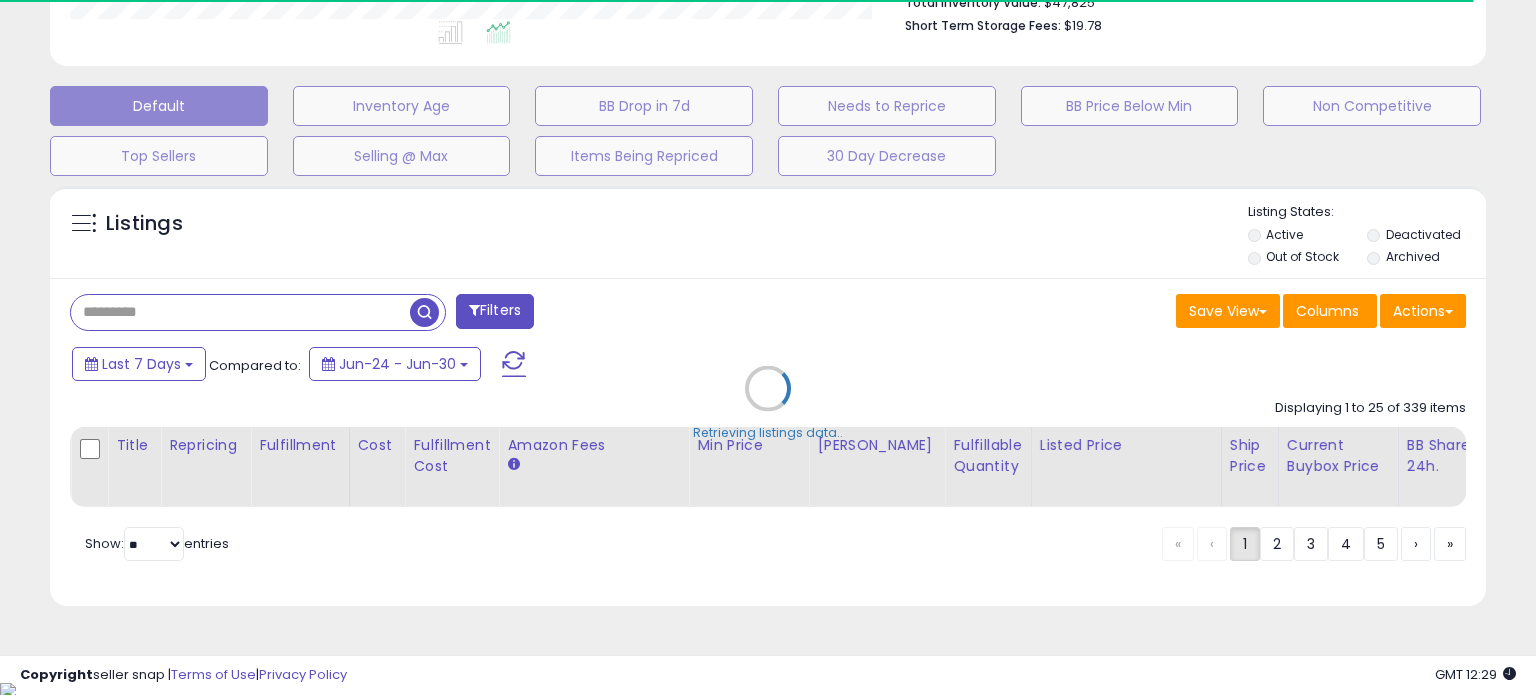 click on "Retrieving listings data.." at bounding box center (768, 403) 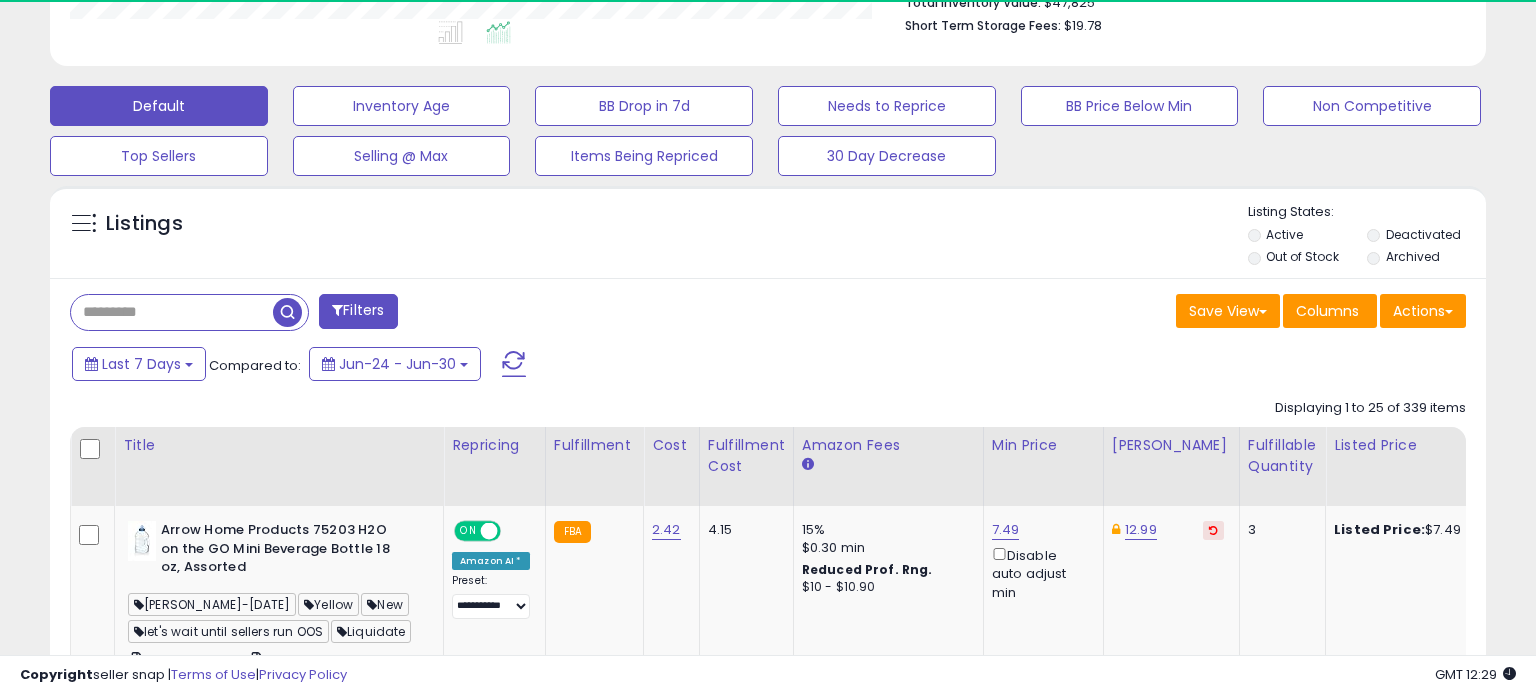 click at bounding box center [172, 312] 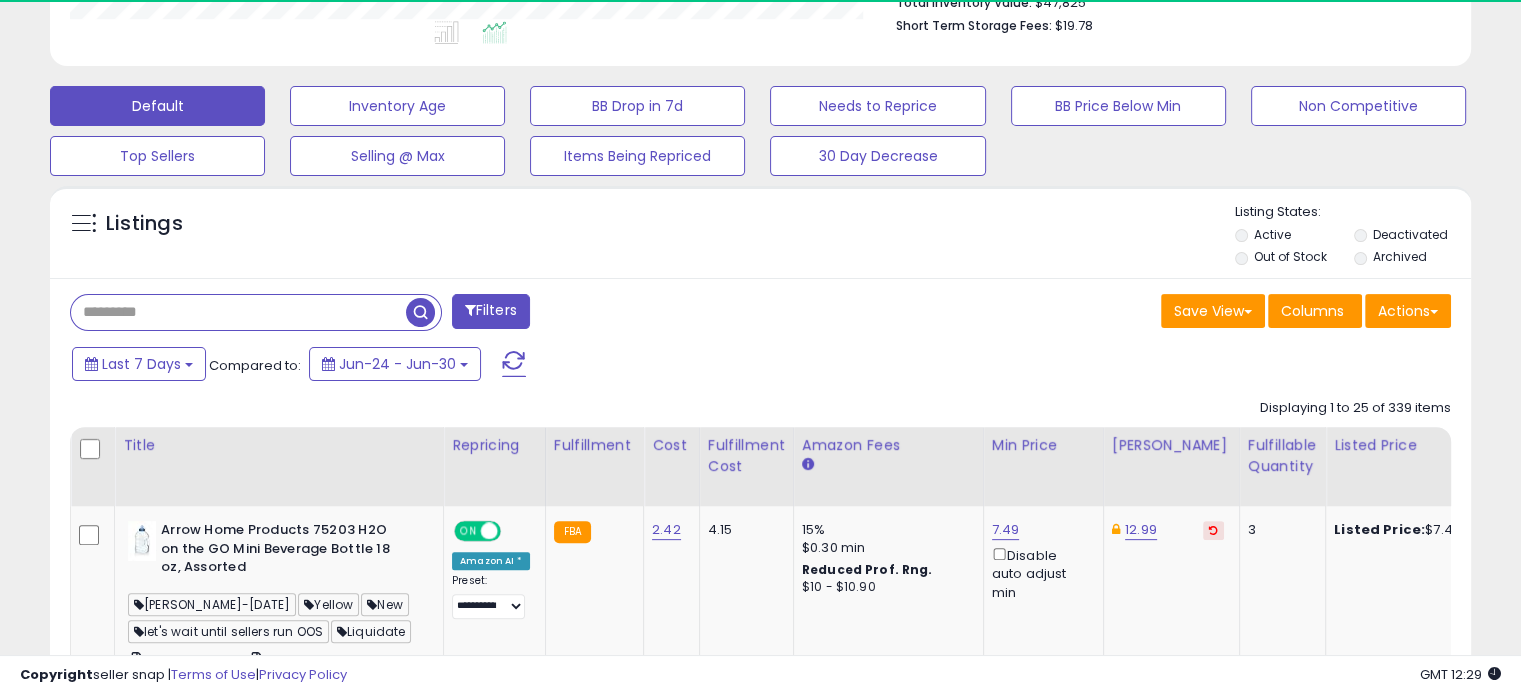 scroll, scrollTop: 409, scrollLeft: 822, axis: both 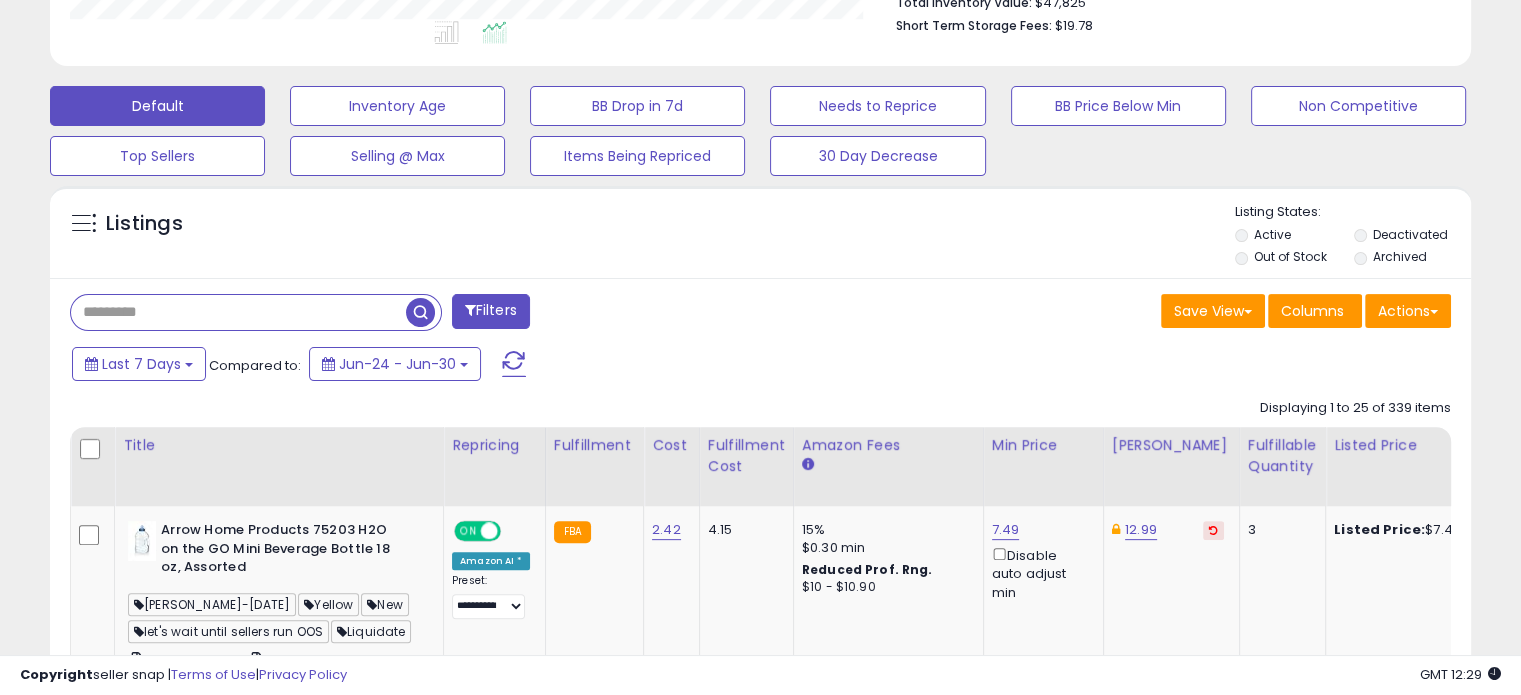 paste on "*" 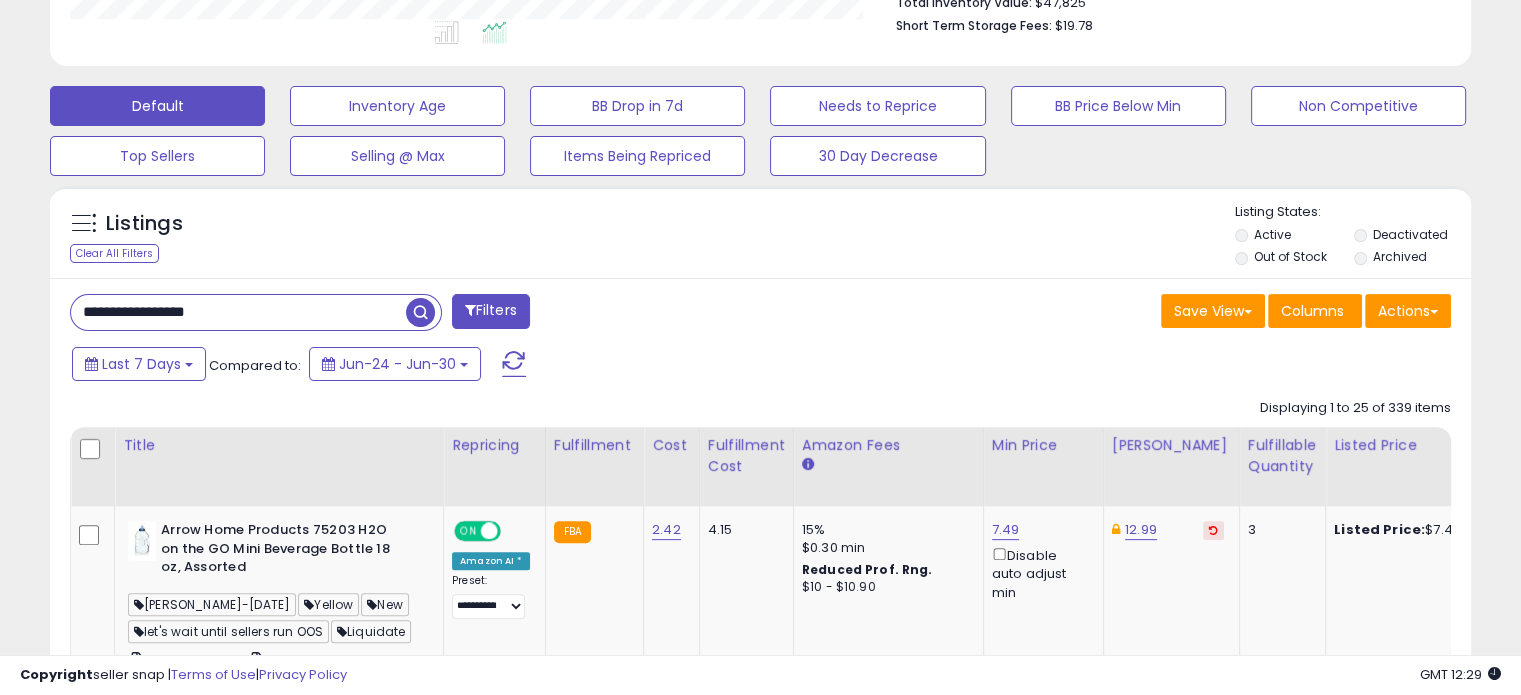 type on "**********" 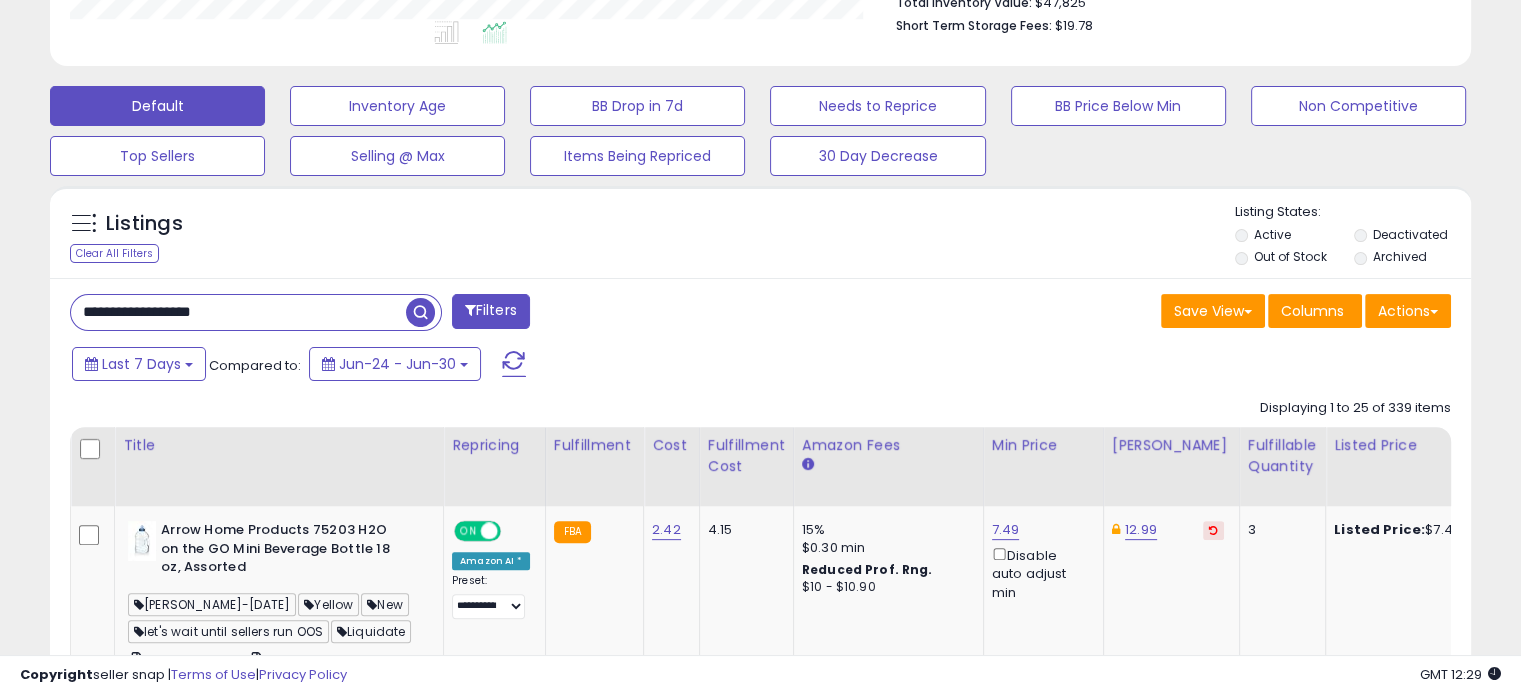 paste 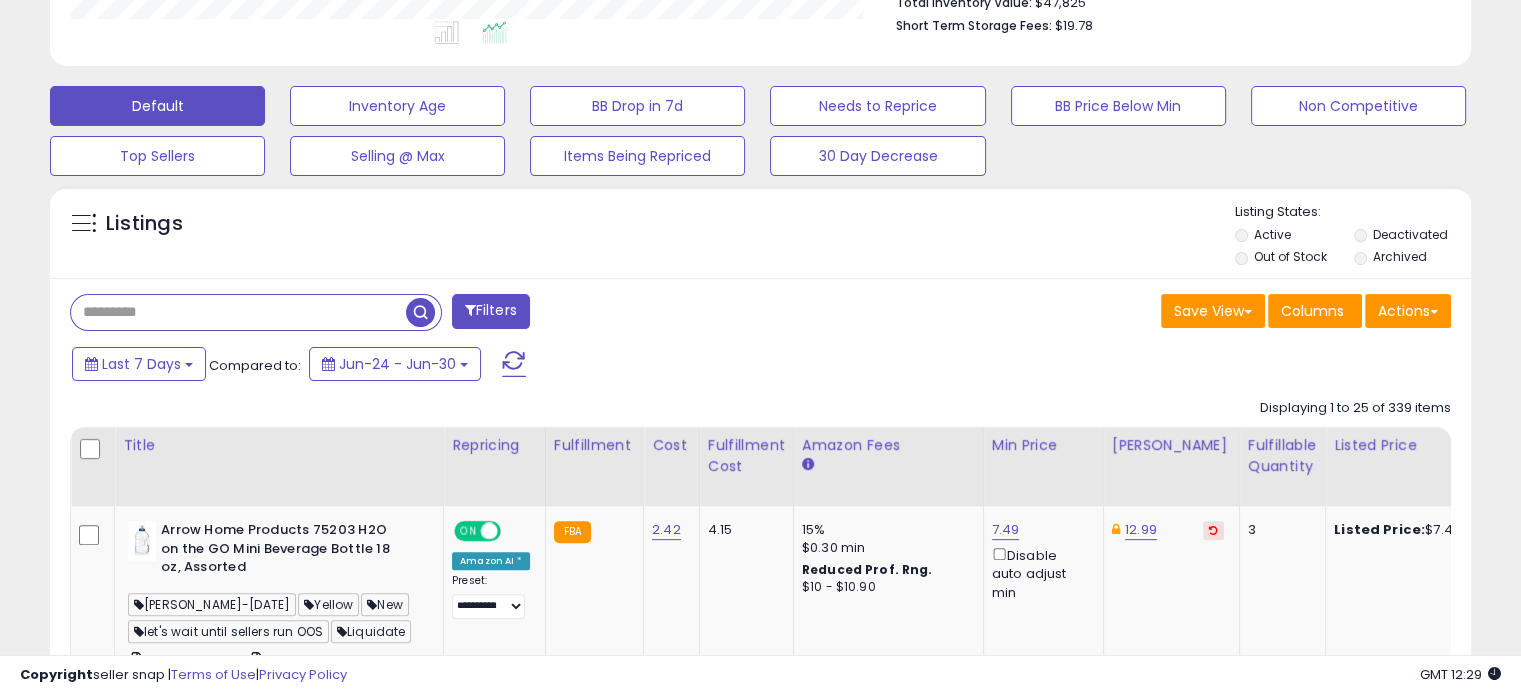 click at bounding box center [238, 312] 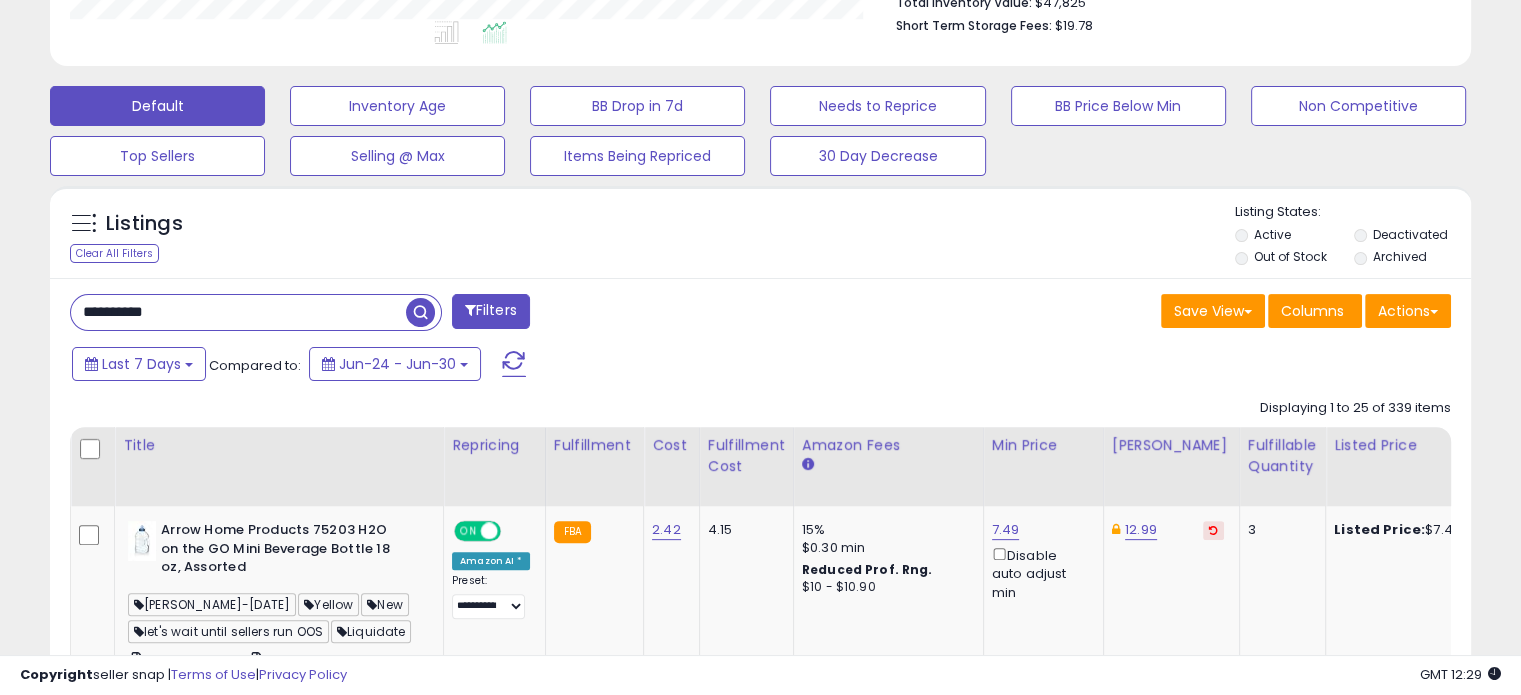 type on "**********" 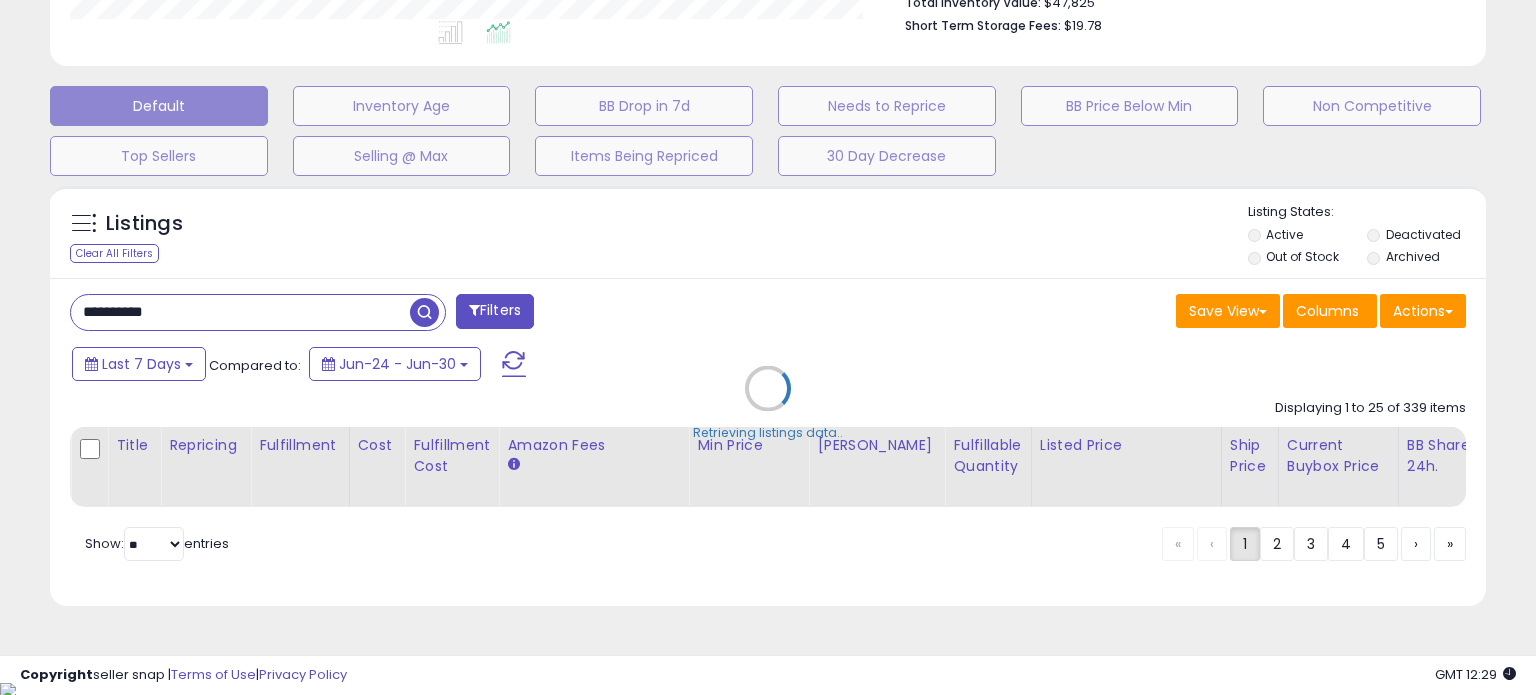 scroll, scrollTop: 999589, scrollLeft: 999168, axis: both 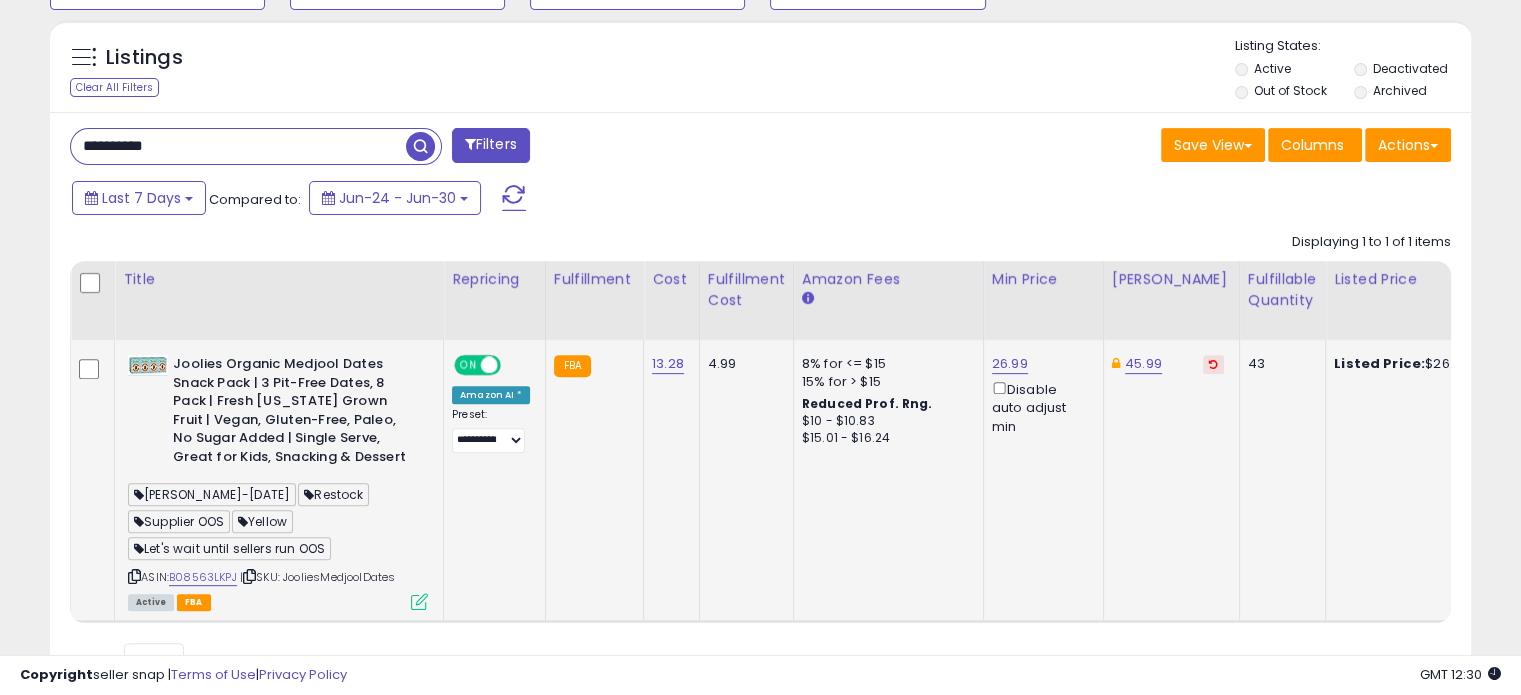 click at bounding box center (419, 601) 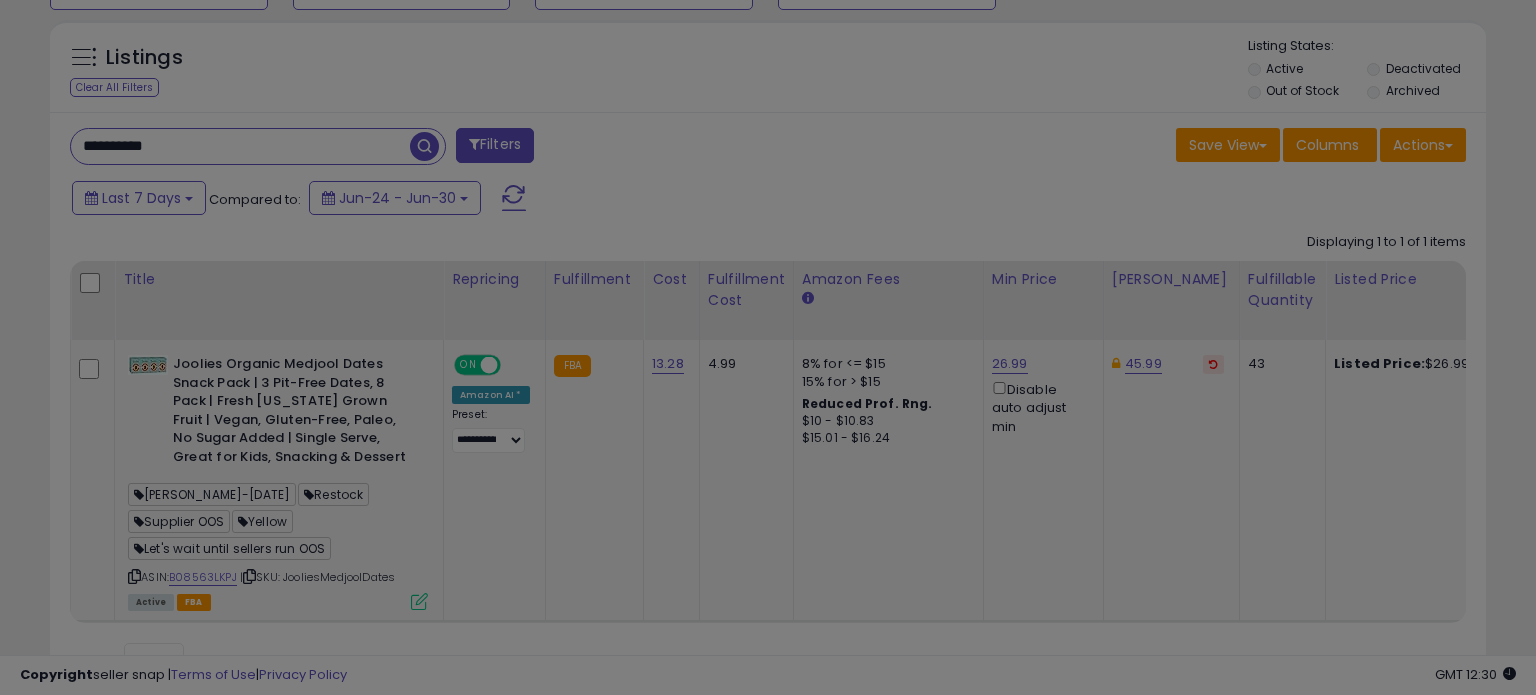 scroll, scrollTop: 999589, scrollLeft: 999168, axis: both 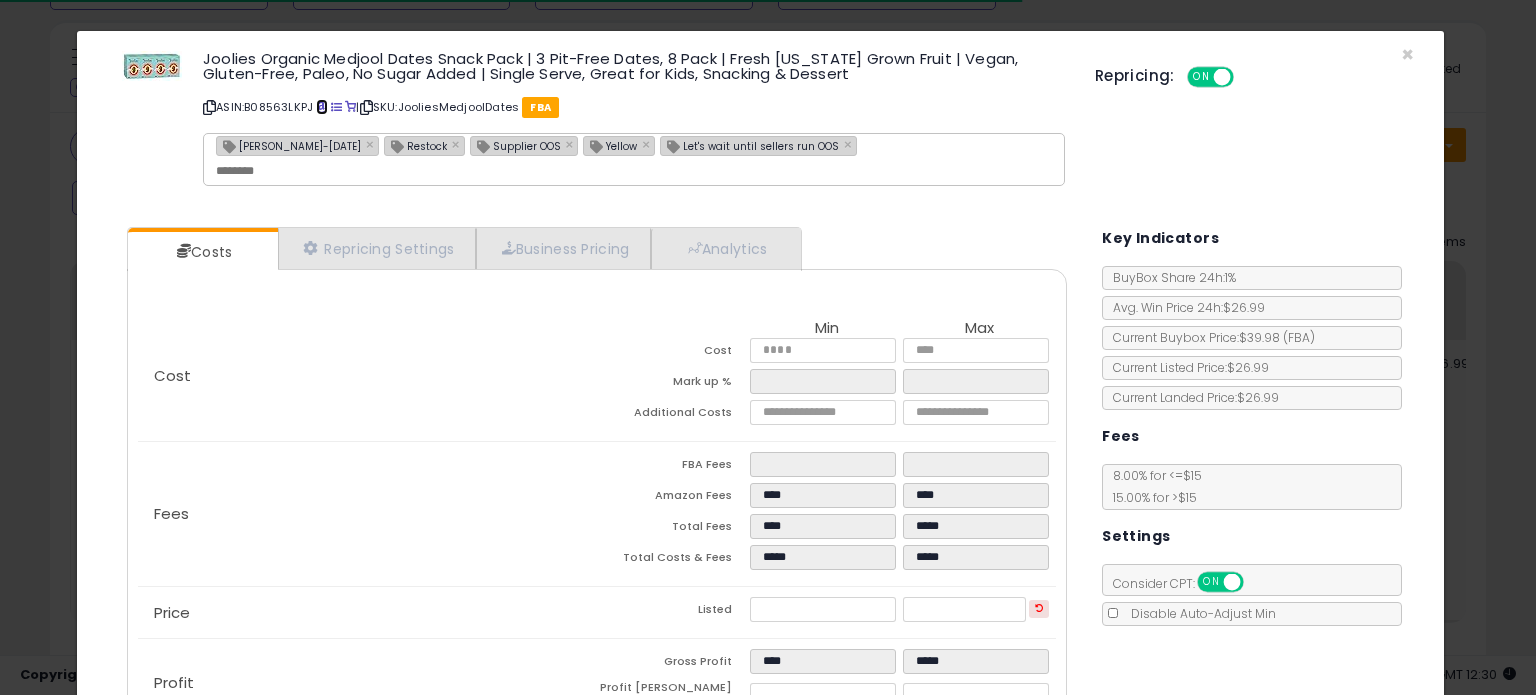 click at bounding box center [321, 107] 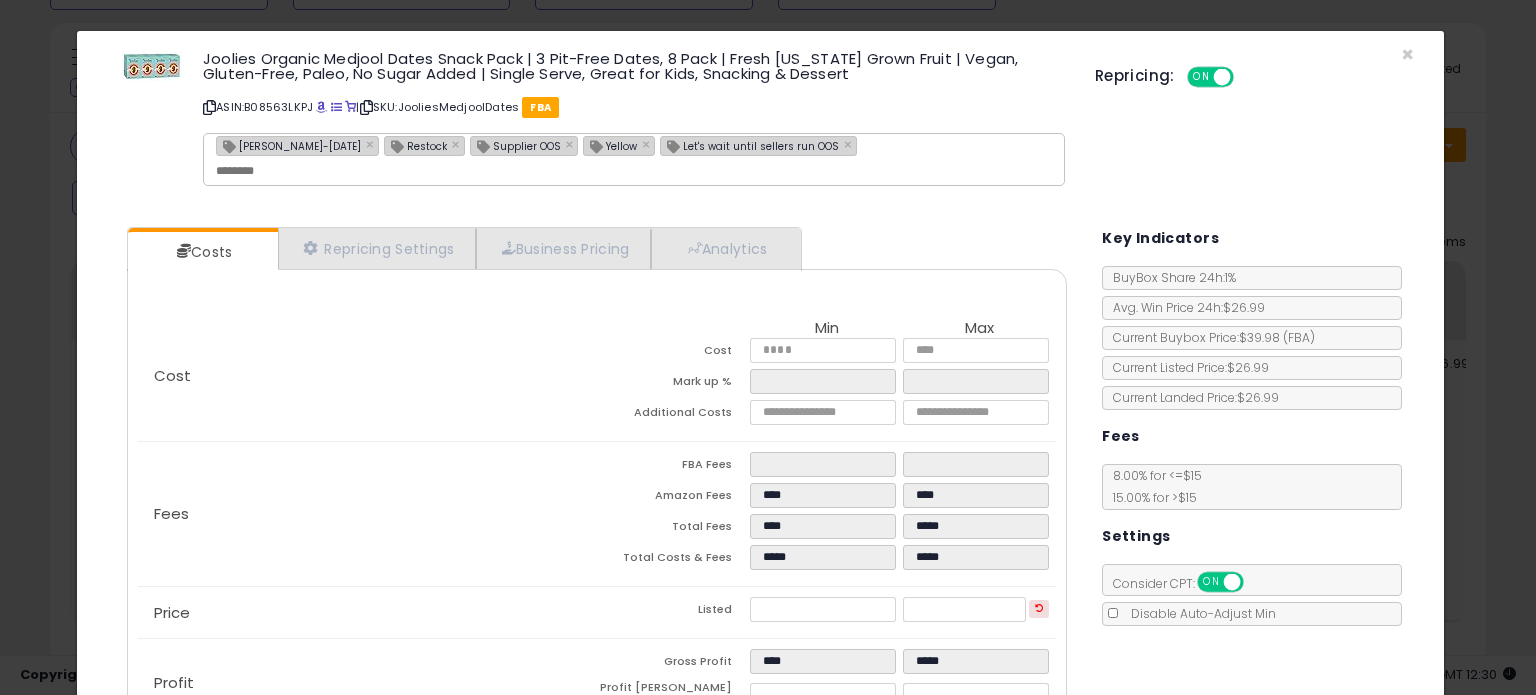 click on "[PERSON_NAME]-[DATE] ×" at bounding box center [297, 146] 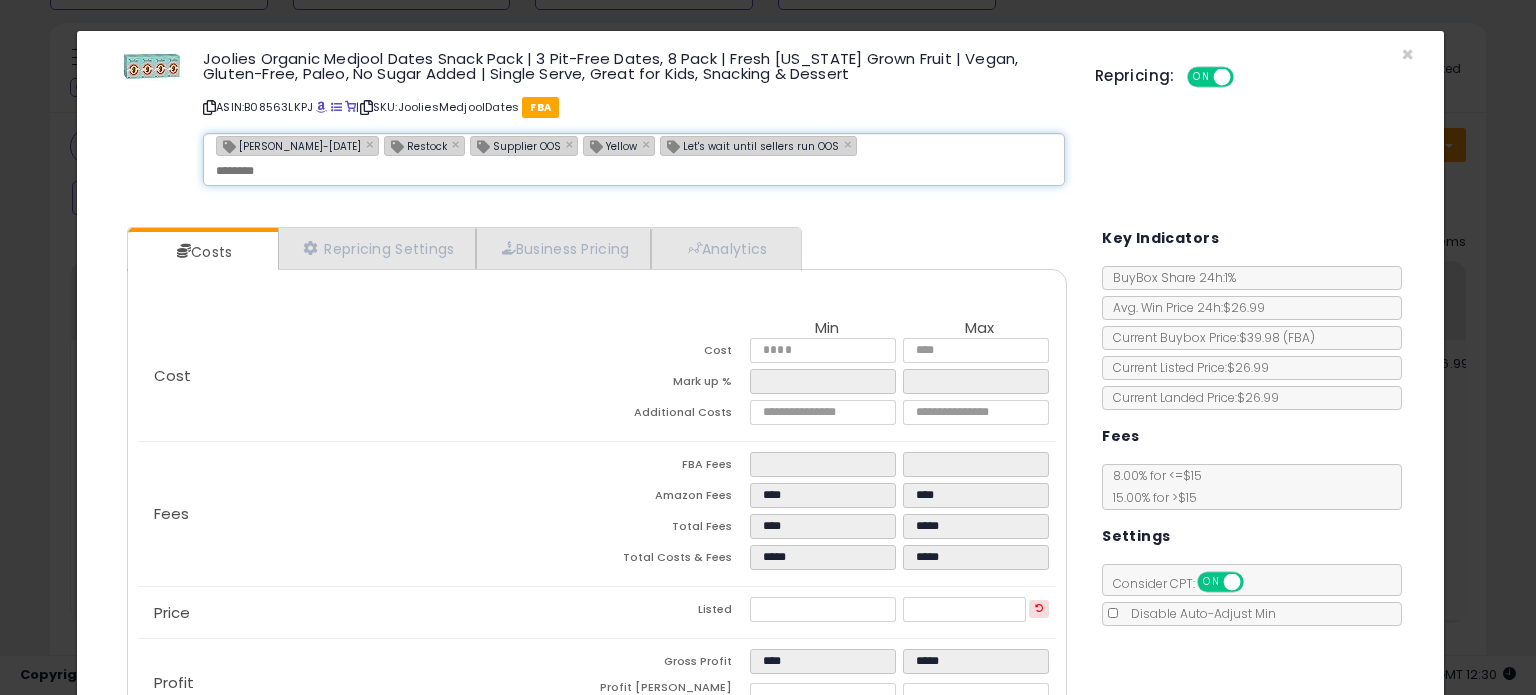 click on "[PERSON_NAME]-[DATE]" at bounding box center (289, 145) 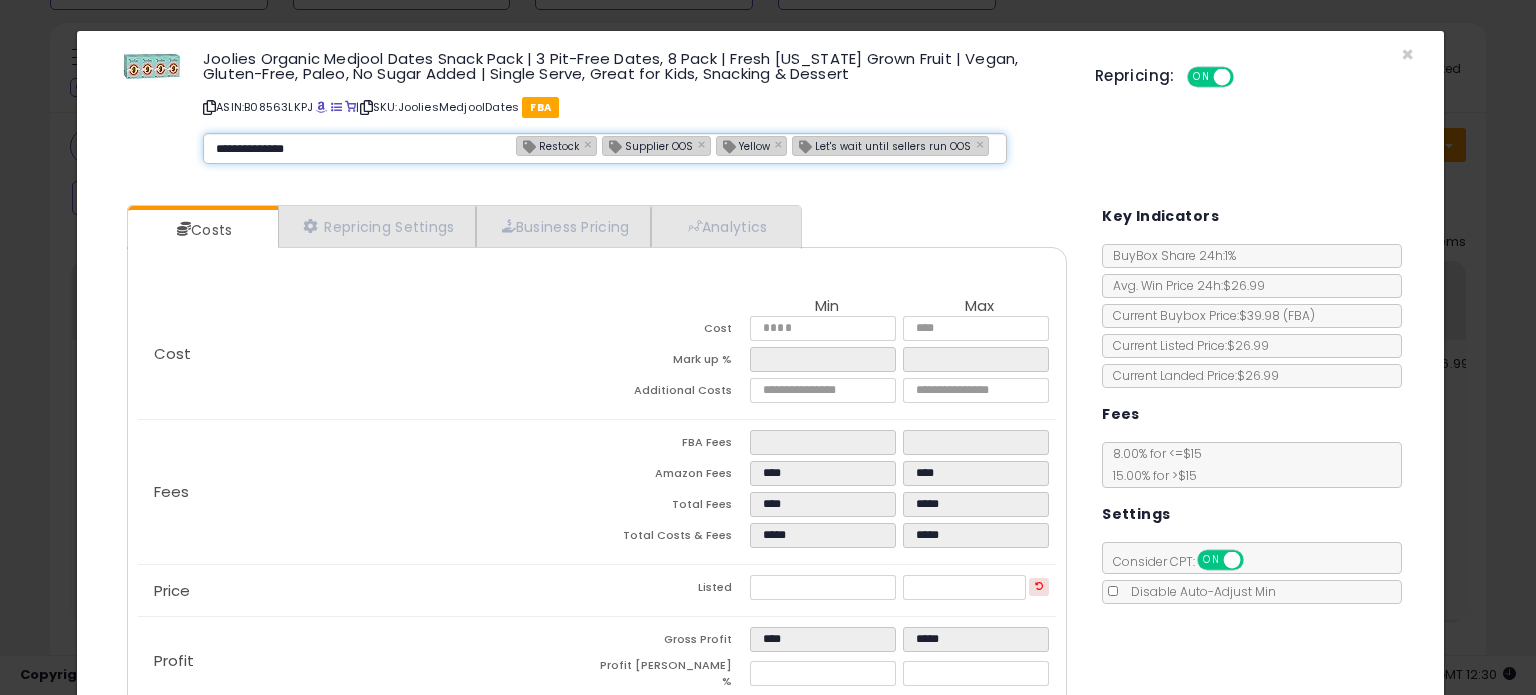 type on "**********" 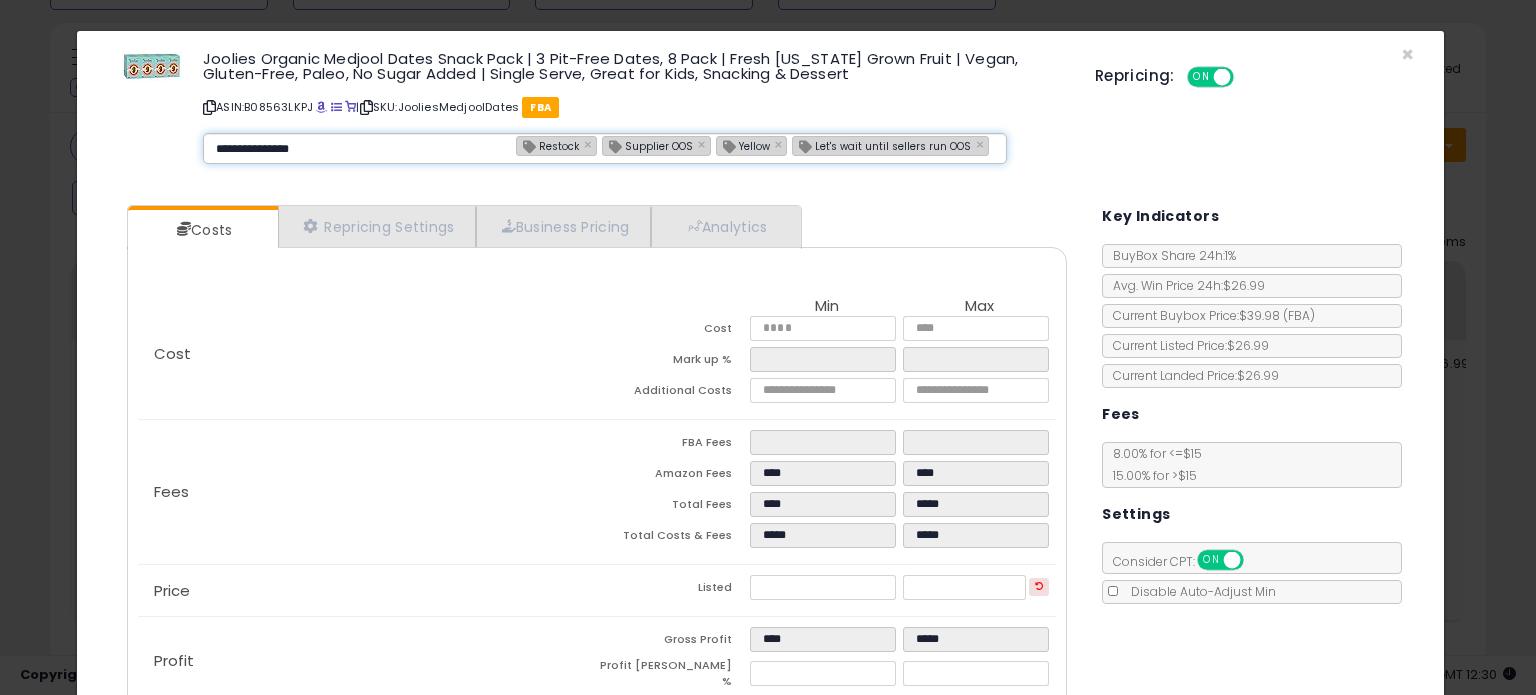 type 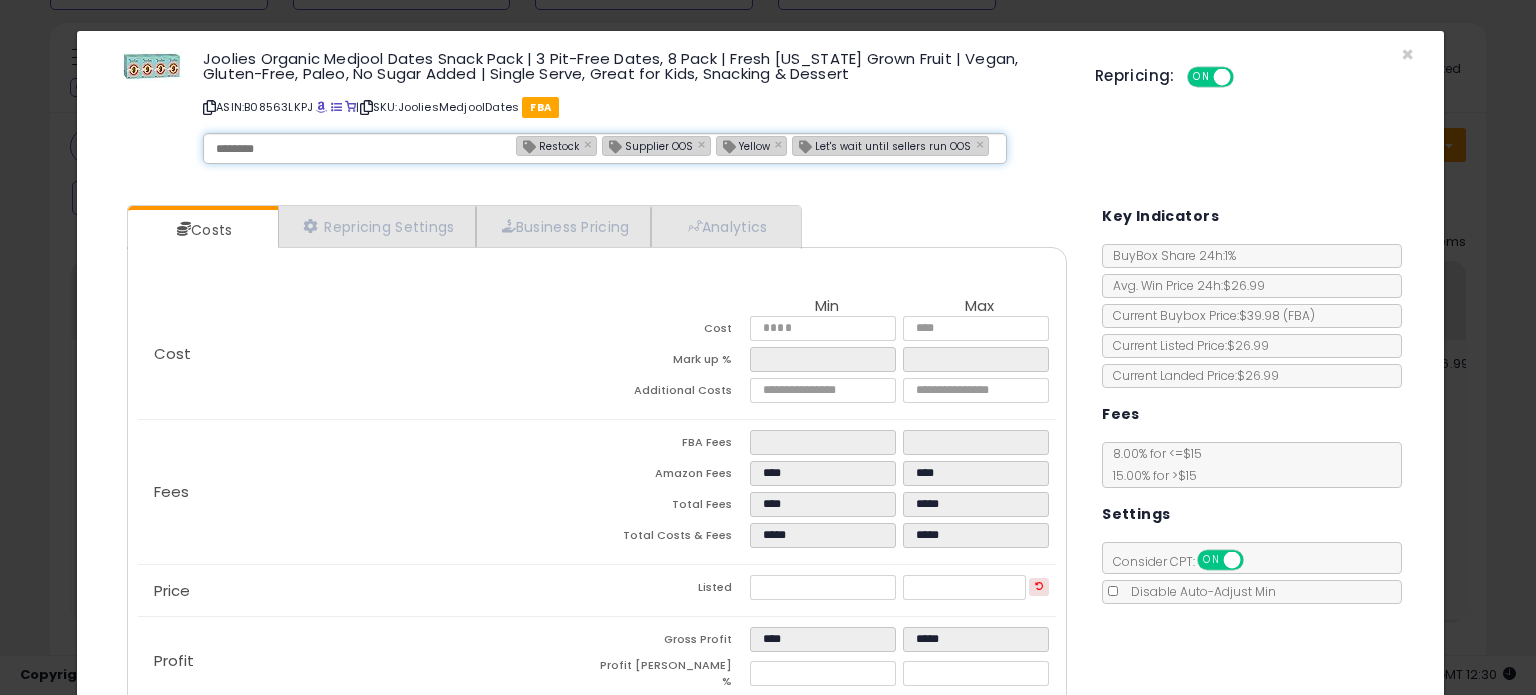 type on "**********" 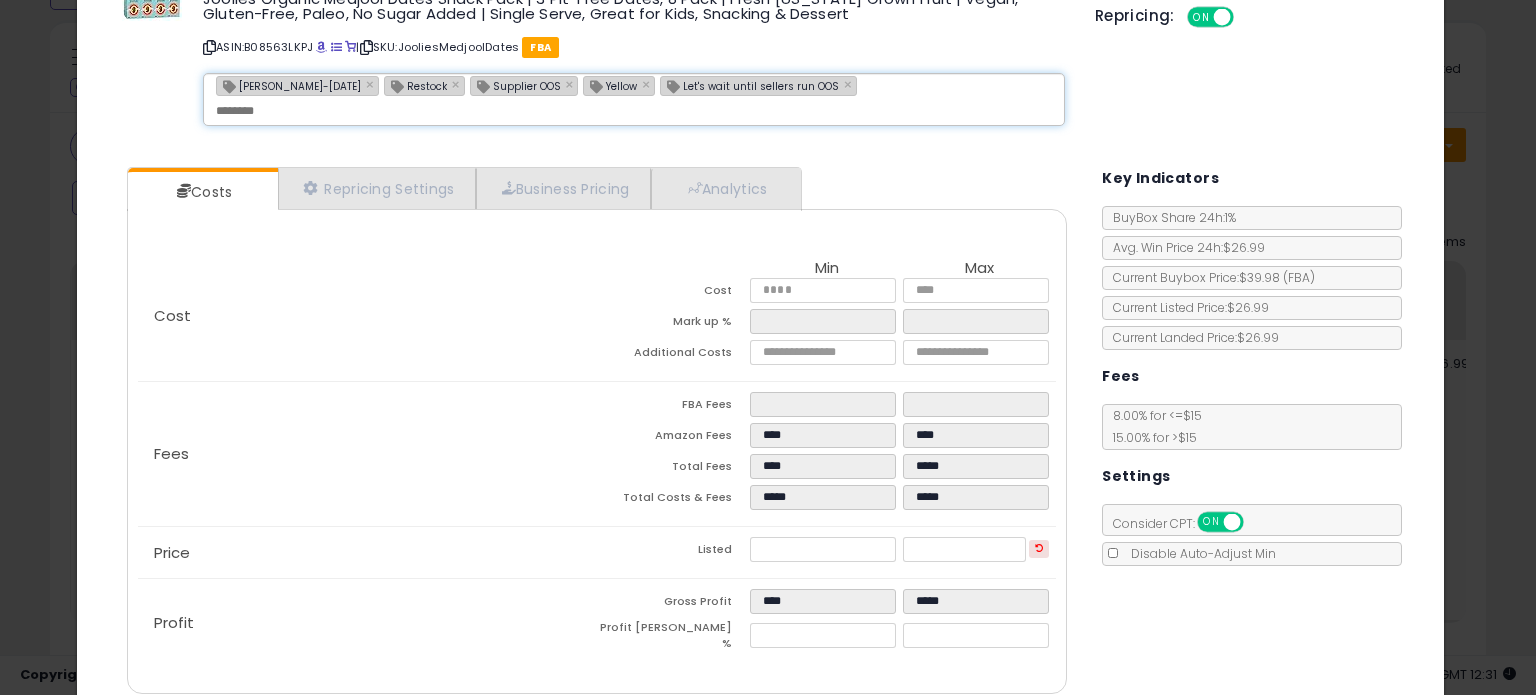 scroll, scrollTop: 141, scrollLeft: 0, axis: vertical 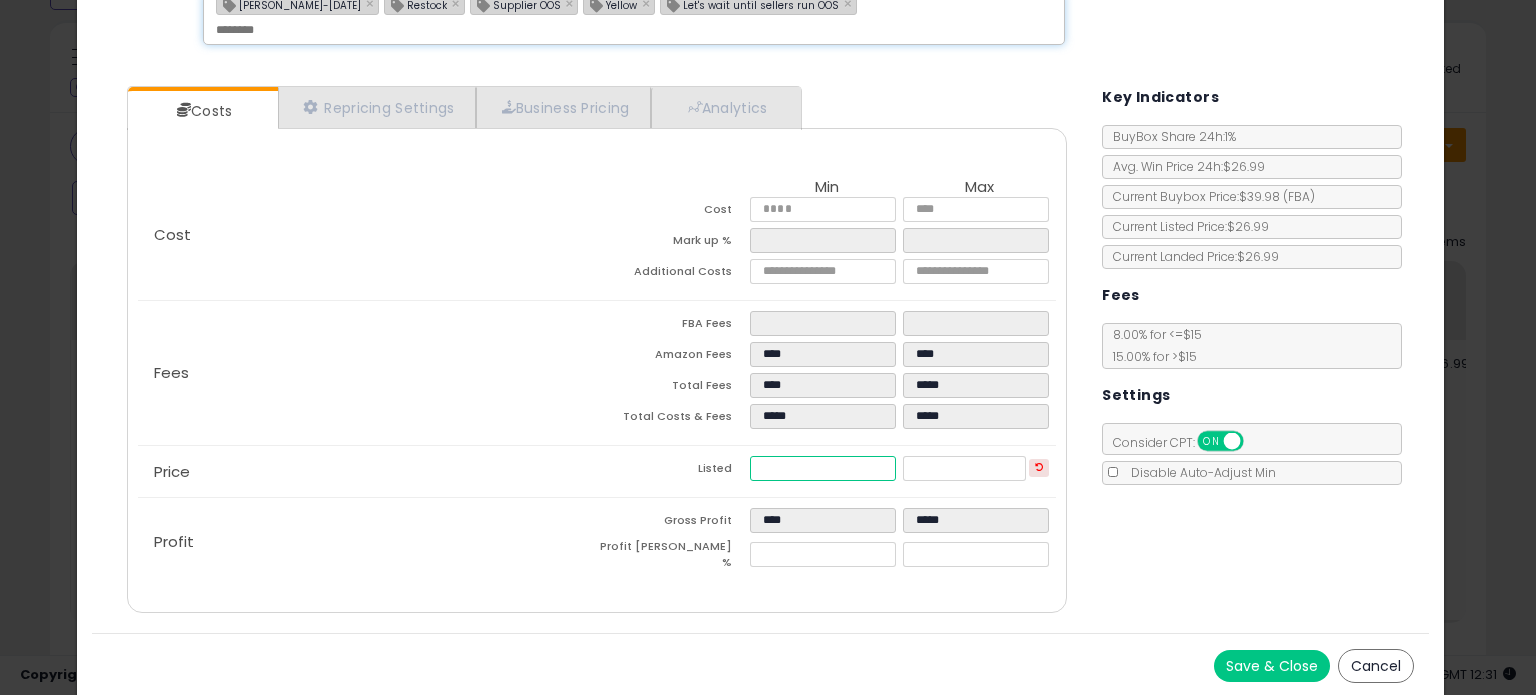 click on "*****" at bounding box center (822, 468) 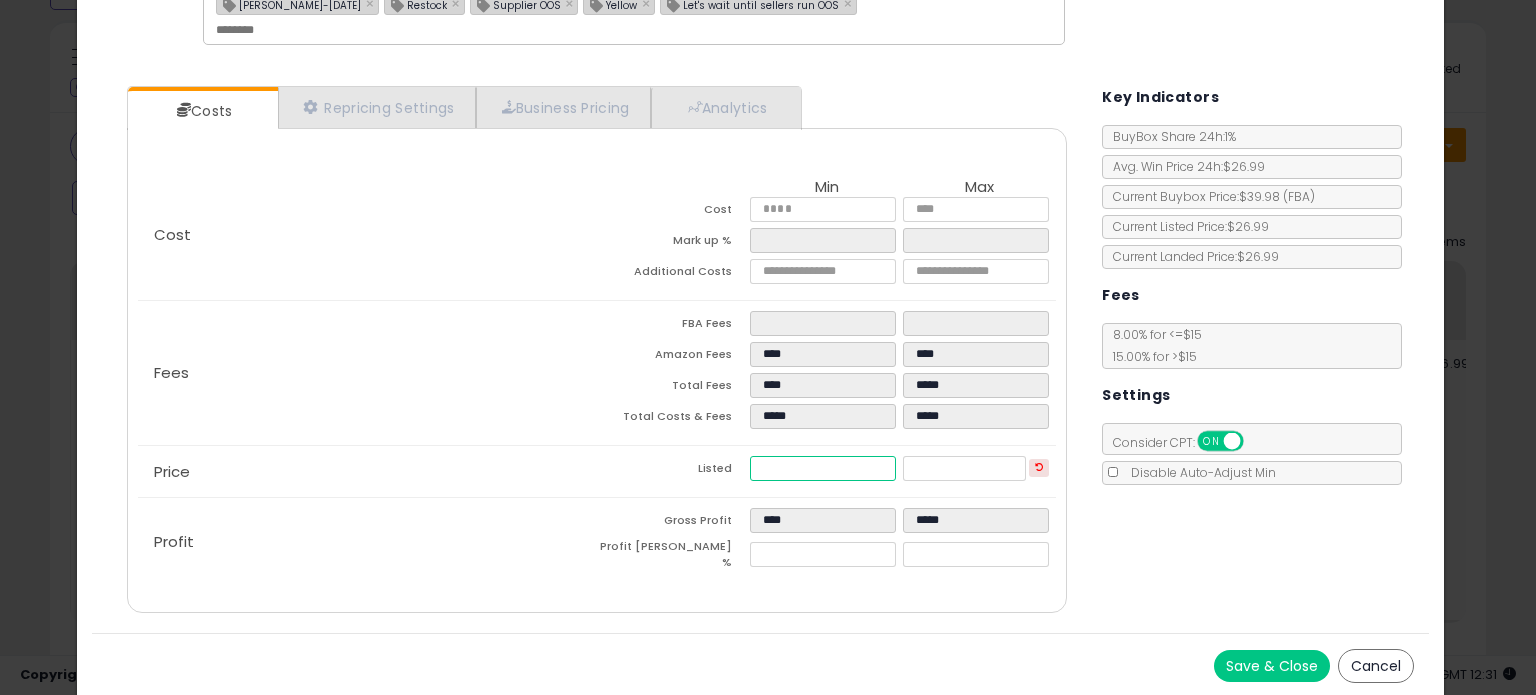 type on "****" 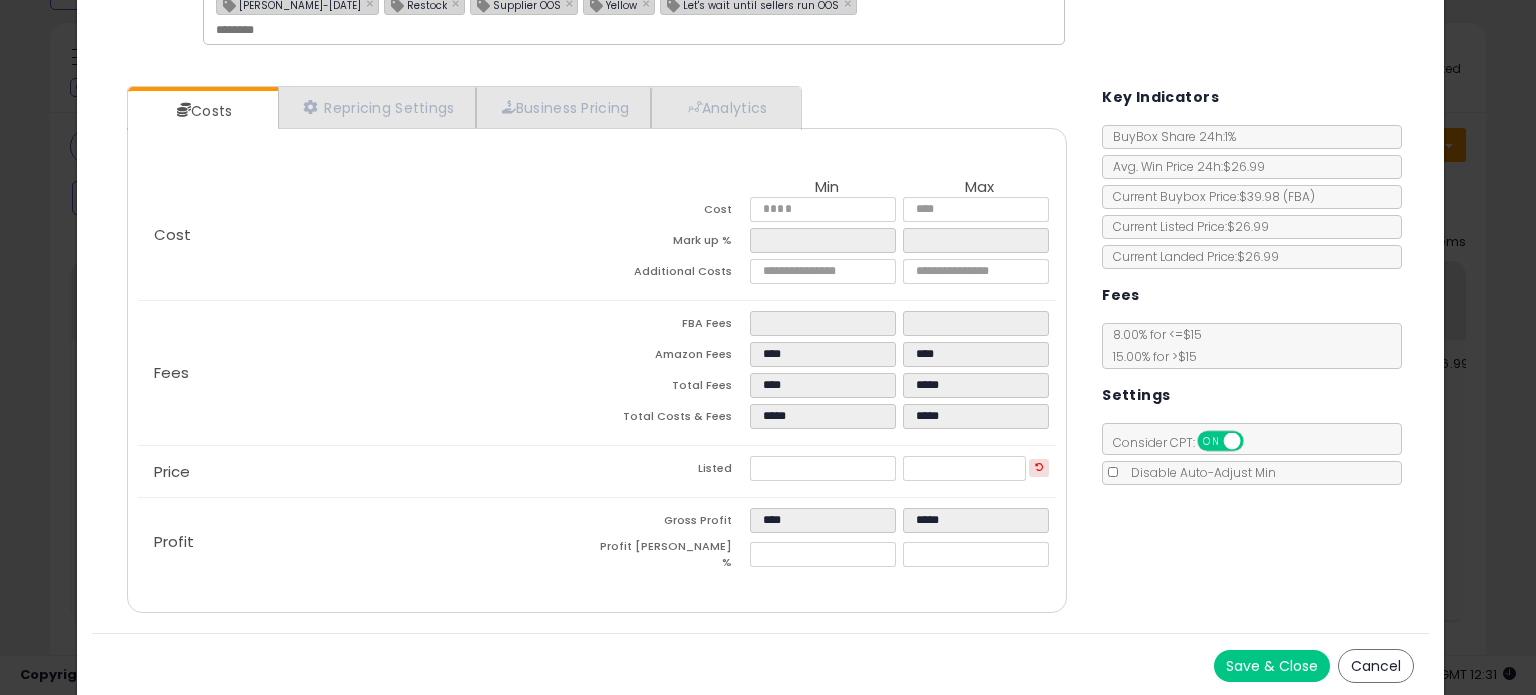 type on "*****" 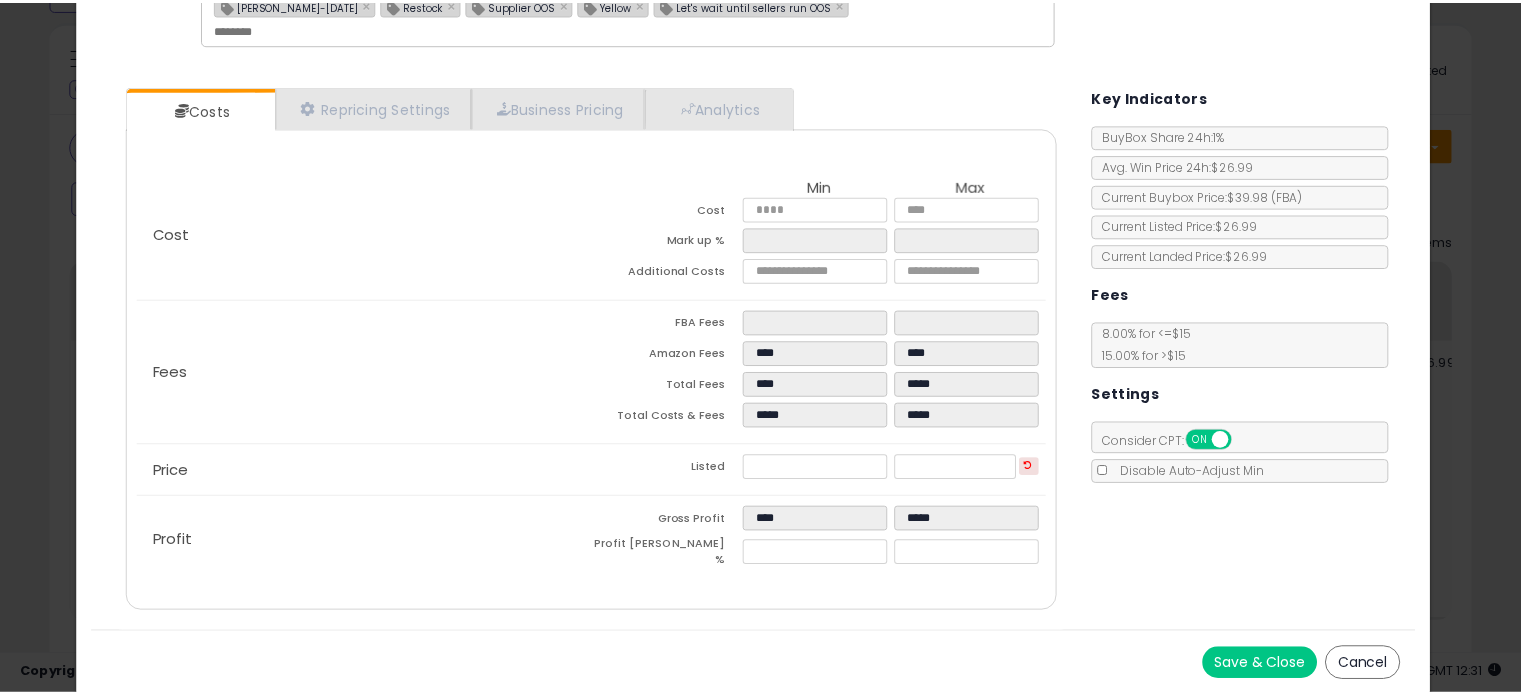scroll, scrollTop: 0, scrollLeft: 0, axis: both 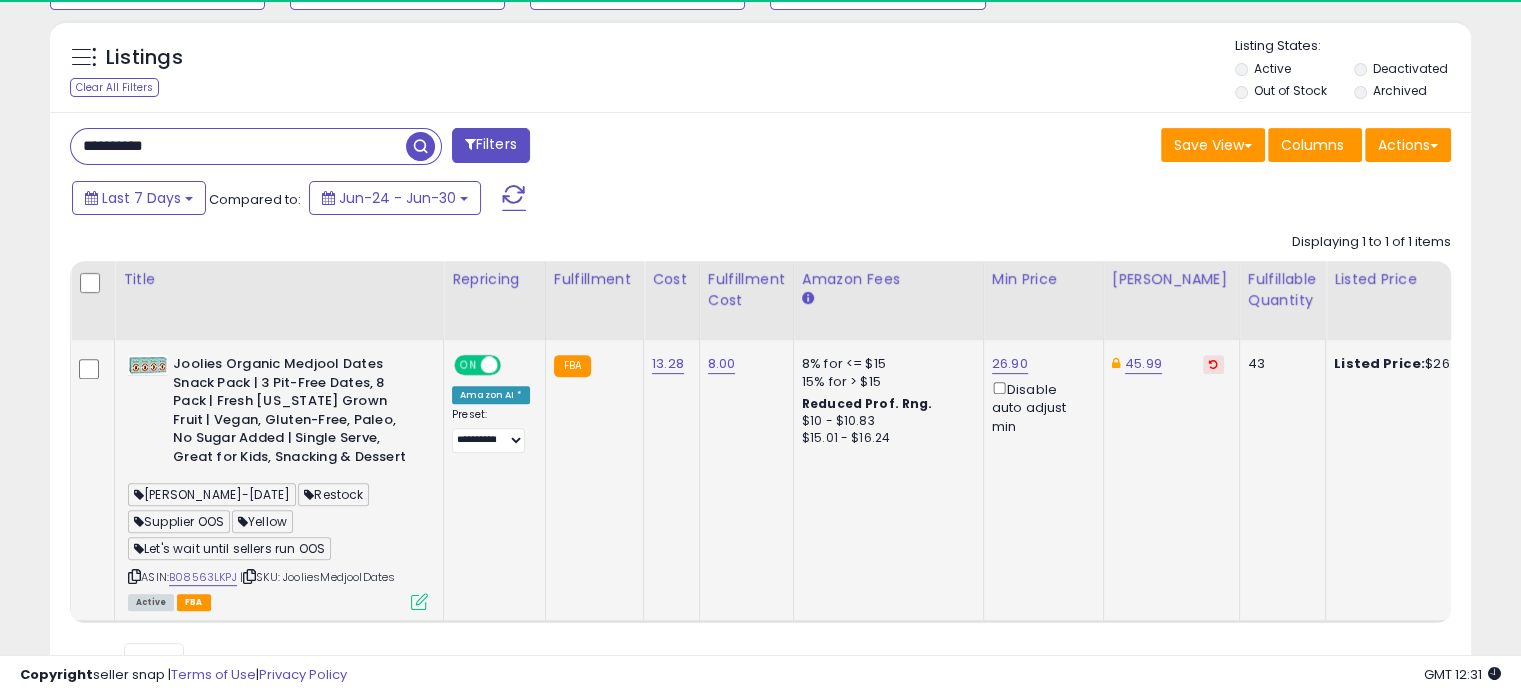 click at bounding box center [419, 601] 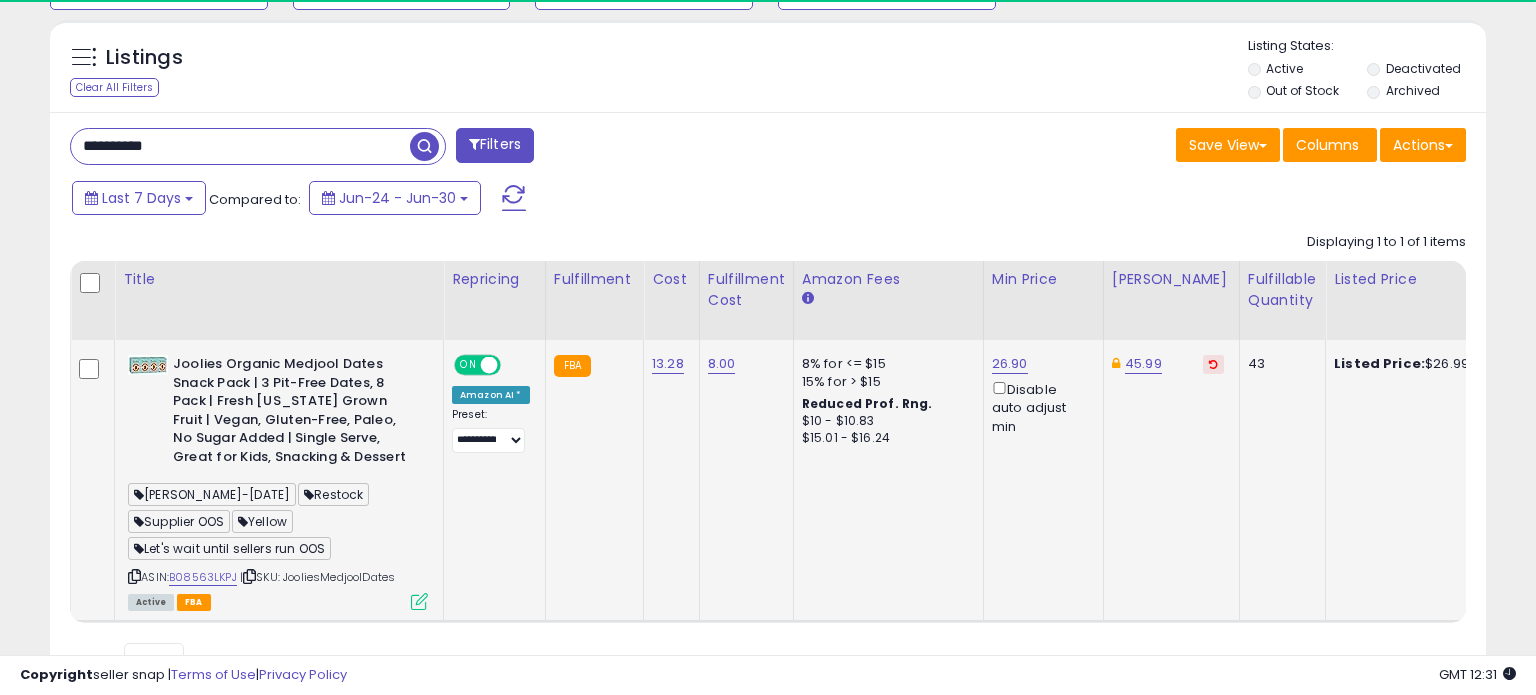 scroll, scrollTop: 999589, scrollLeft: 999168, axis: both 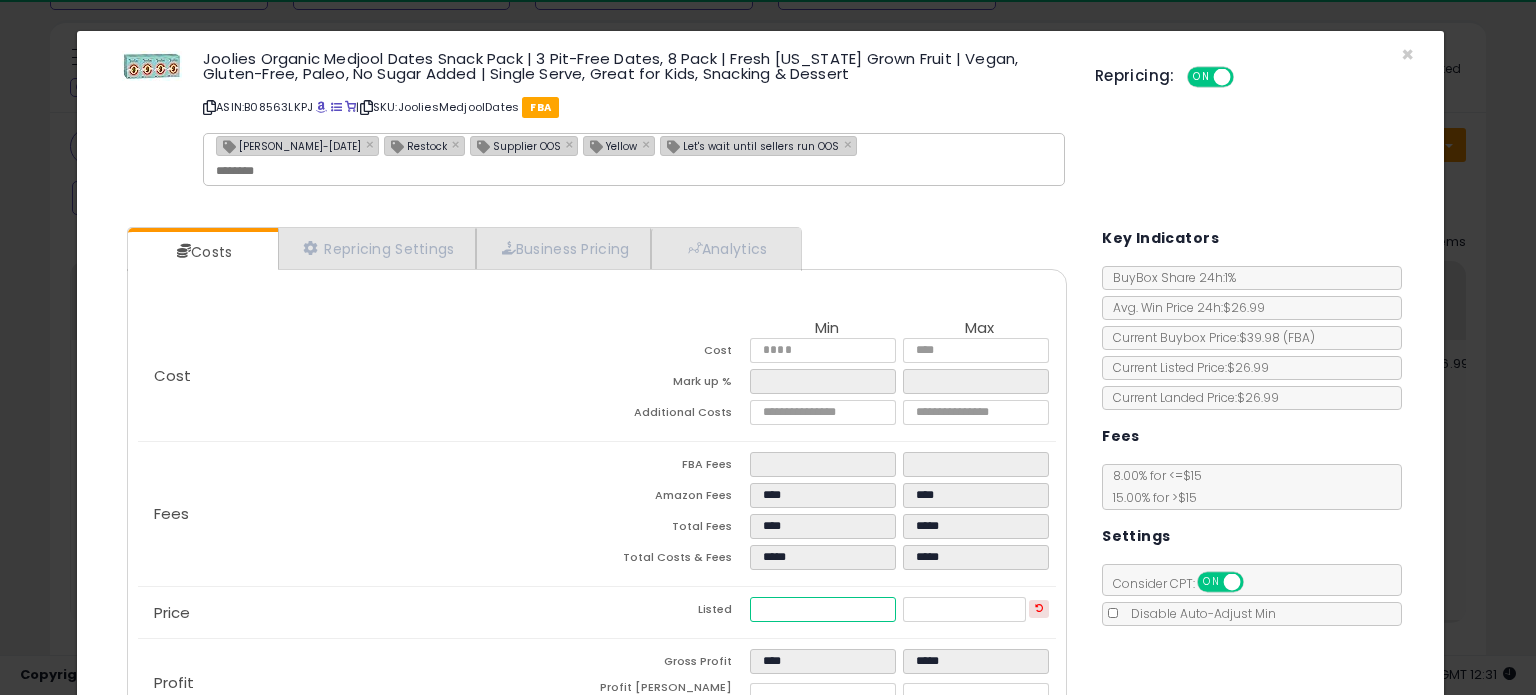 click on "*****" at bounding box center [822, 609] 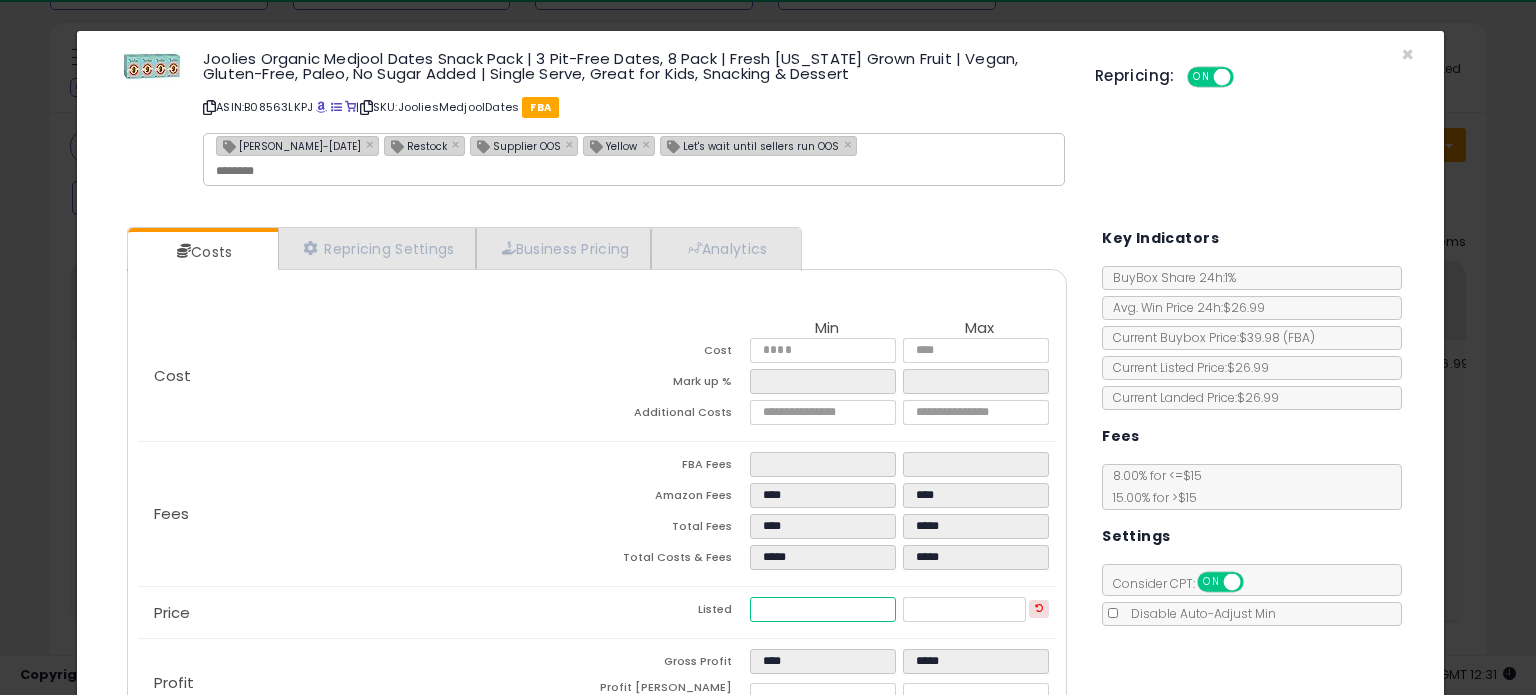 type on "****" 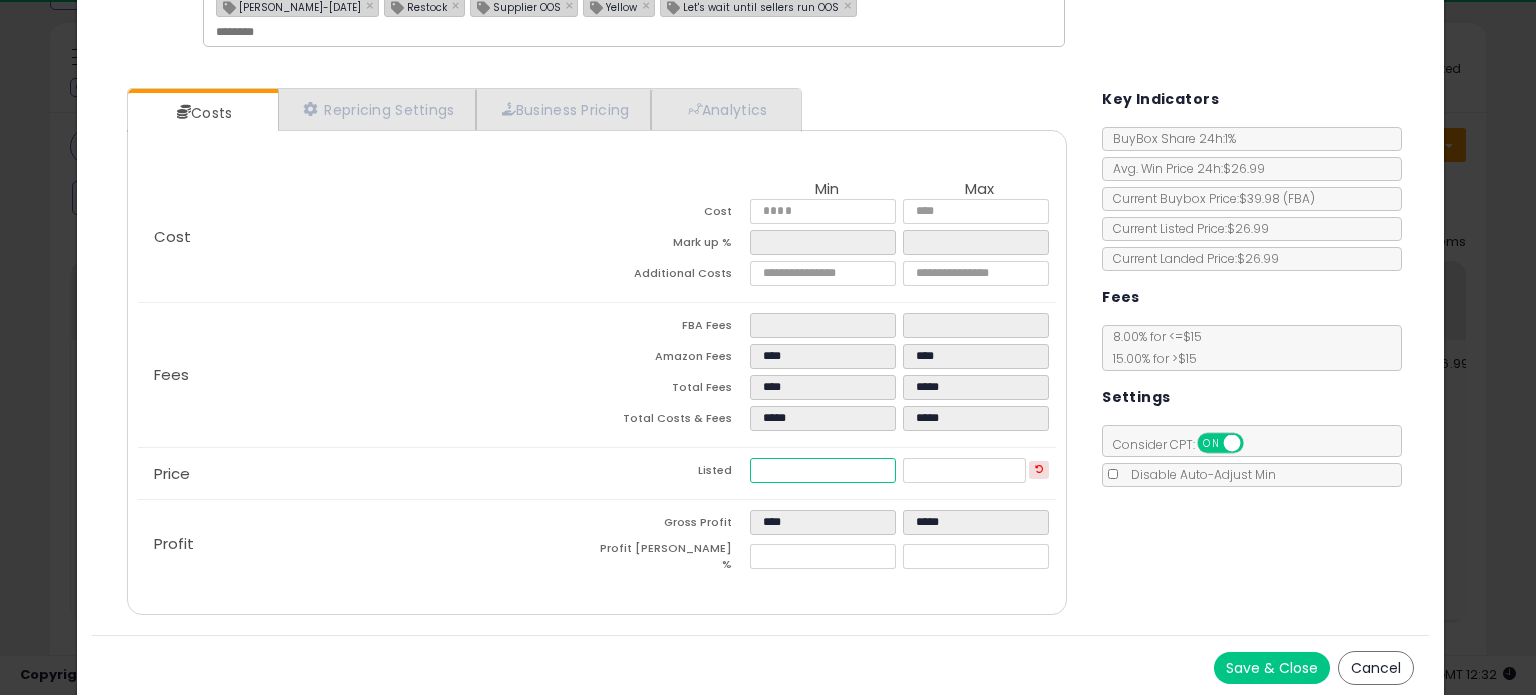 scroll, scrollTop: 141, scrollLeft: 0, axis: vertical 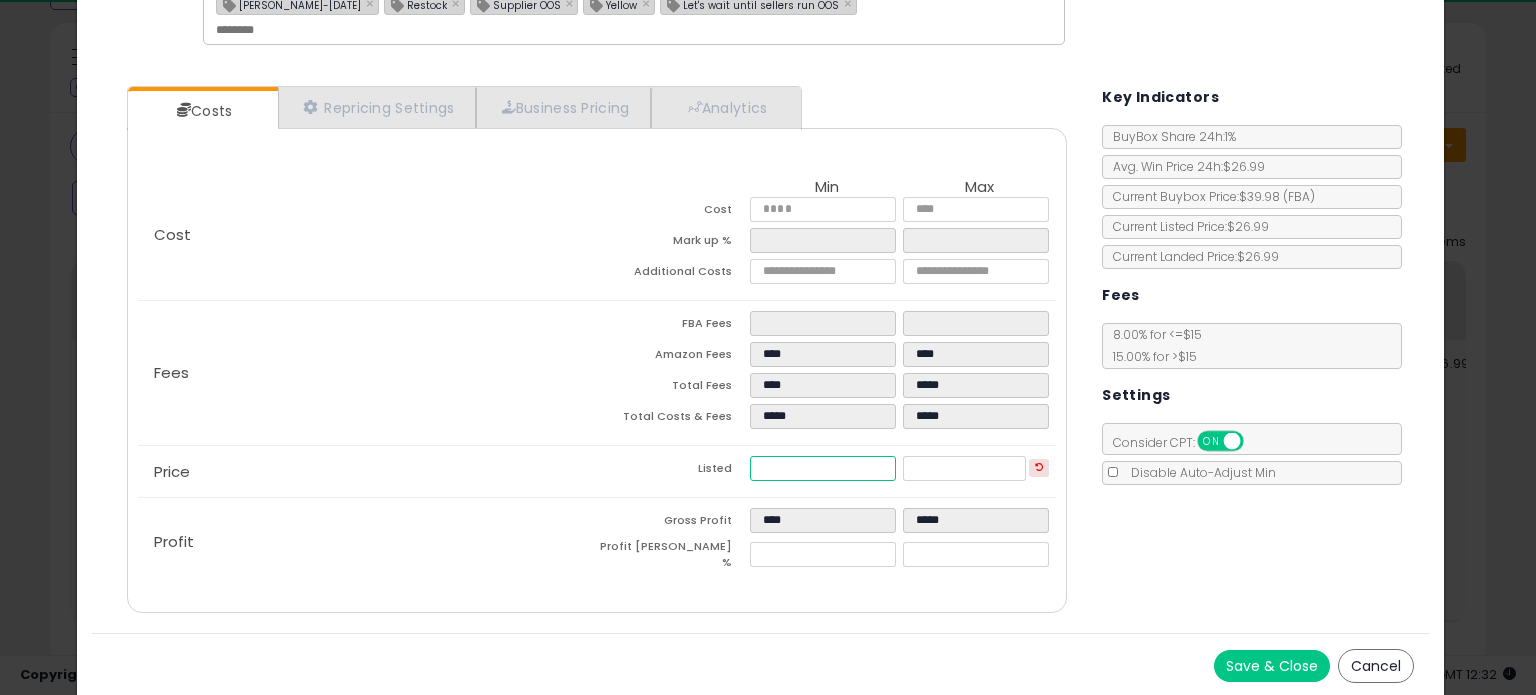 type on "*****" 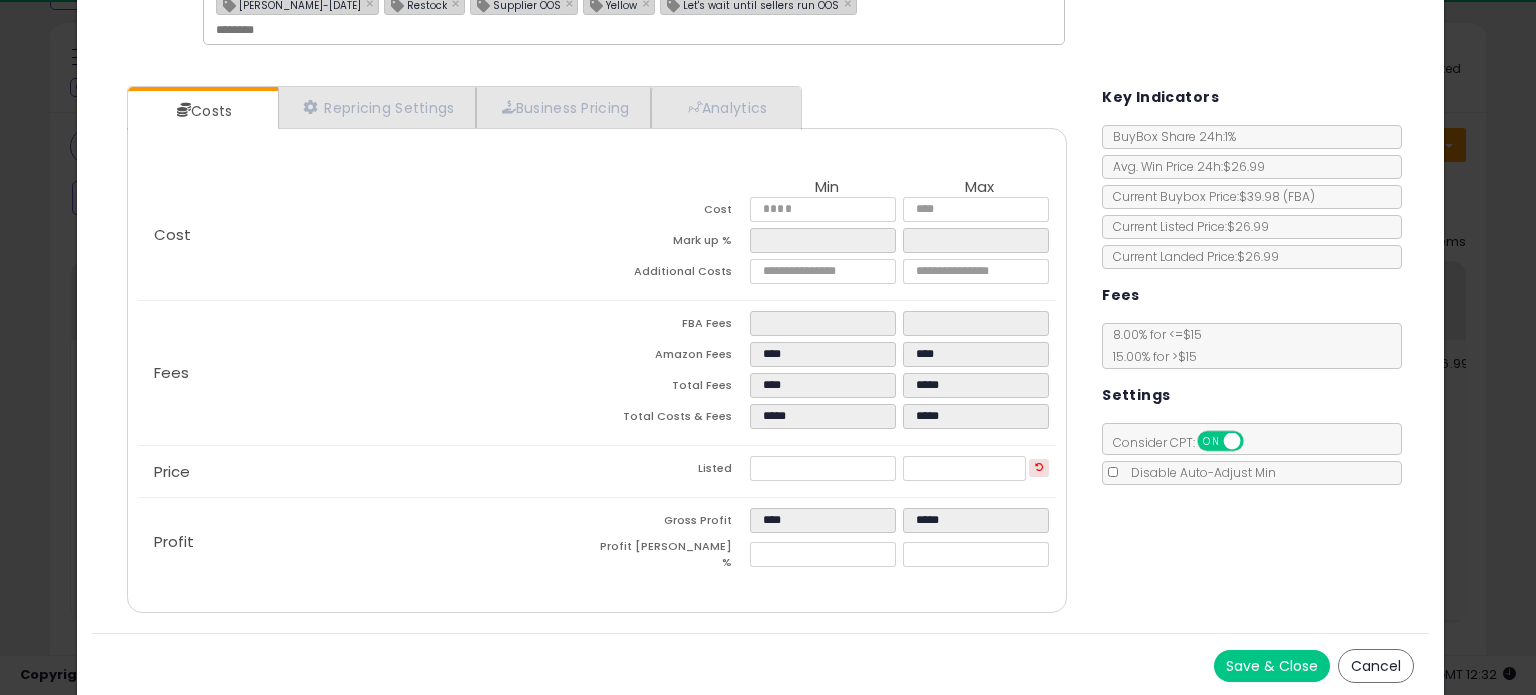 type on "*****" 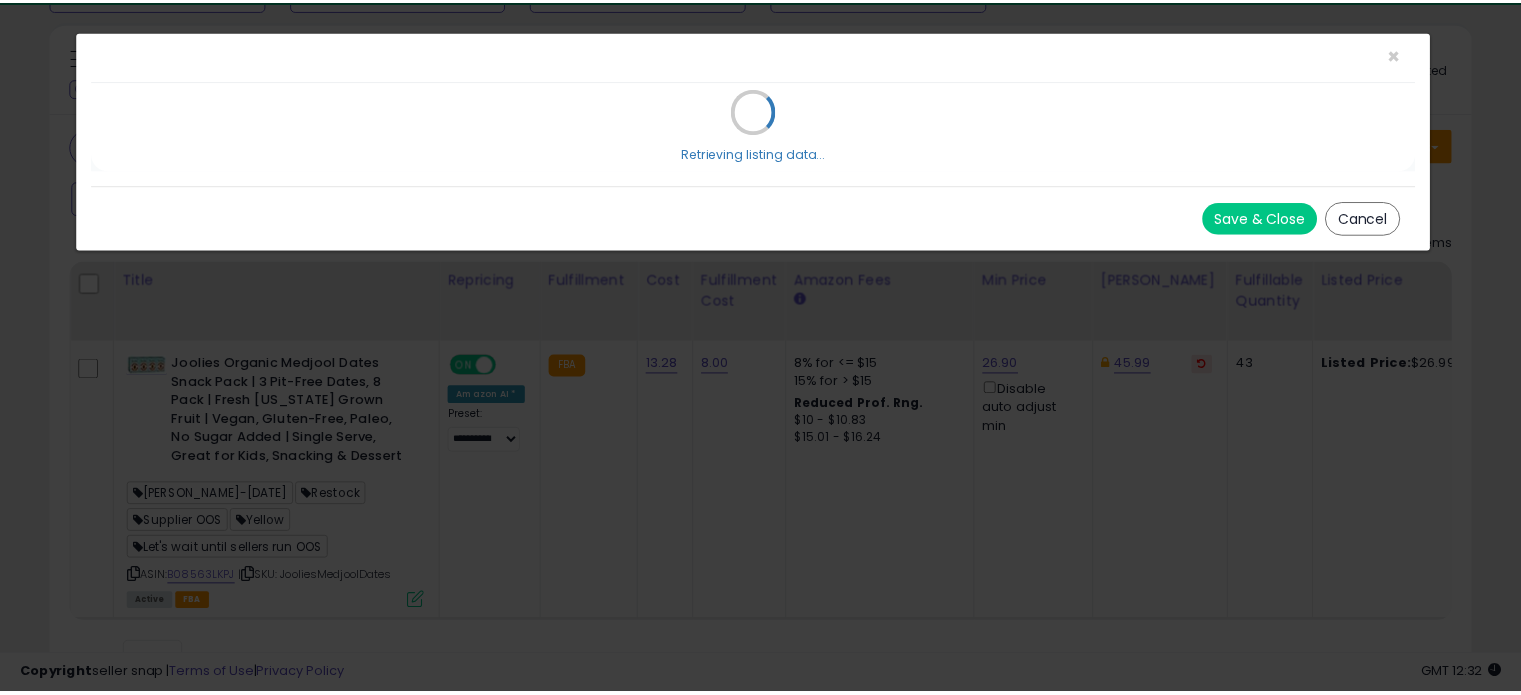scroll, scrollTop: 0, scrollLeft: 0, axis: both 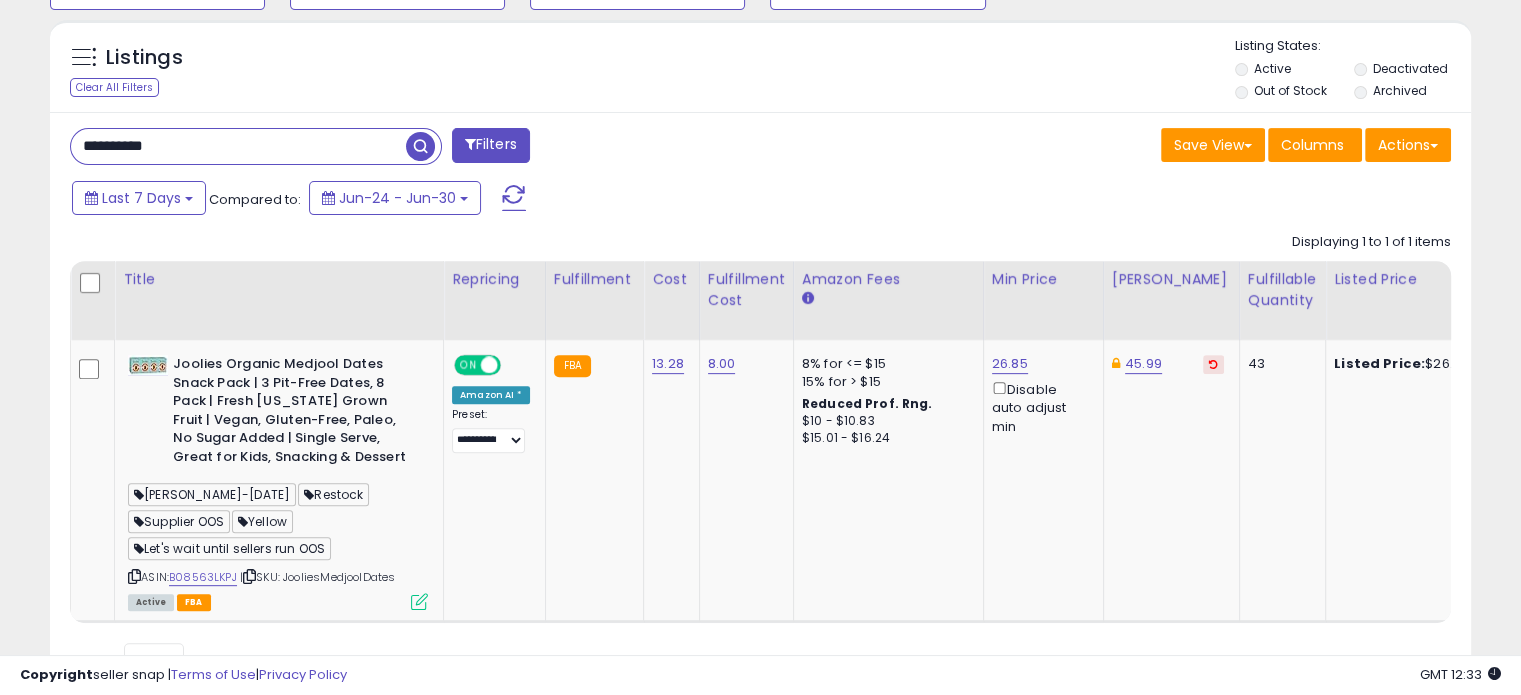 click on "**********" at bounding box center [238, 146] 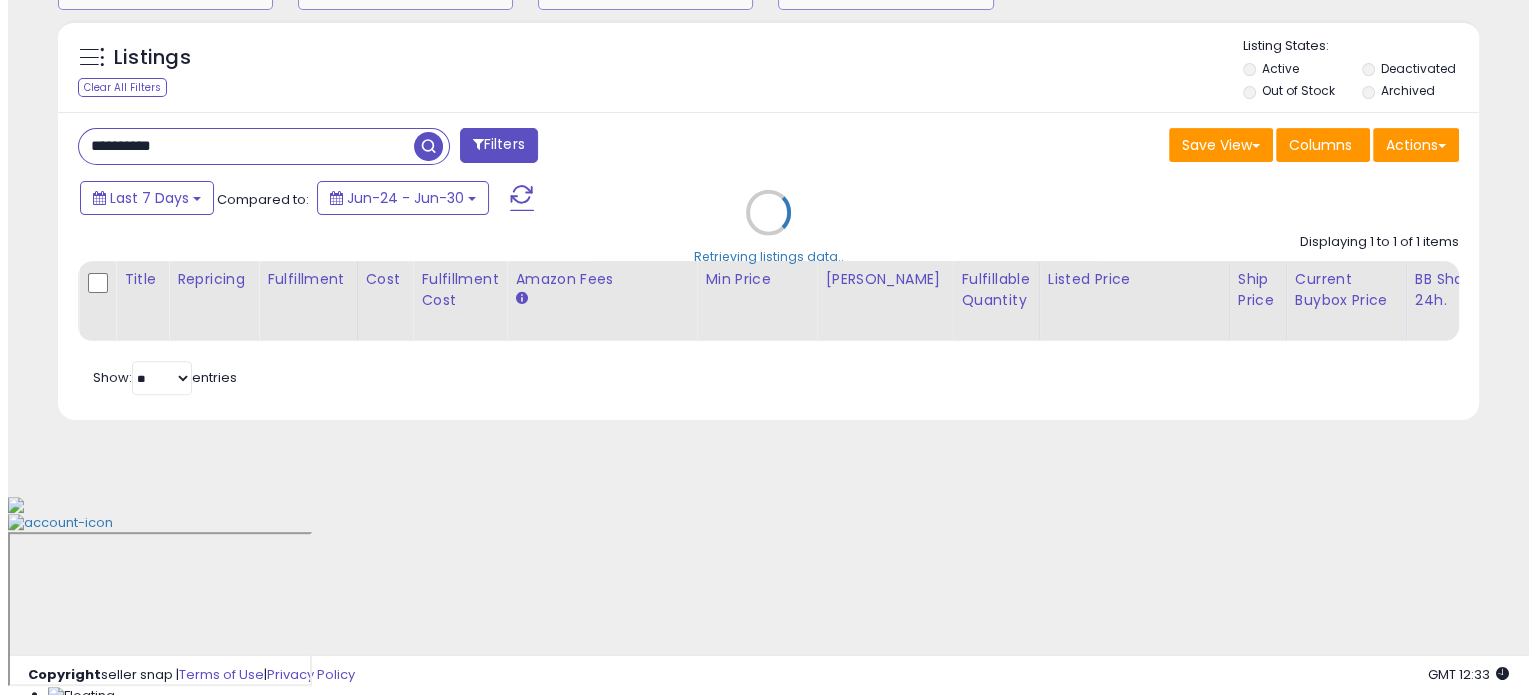 scroll, scrollTop: 524, scrollLeft: 0, axis: vertical 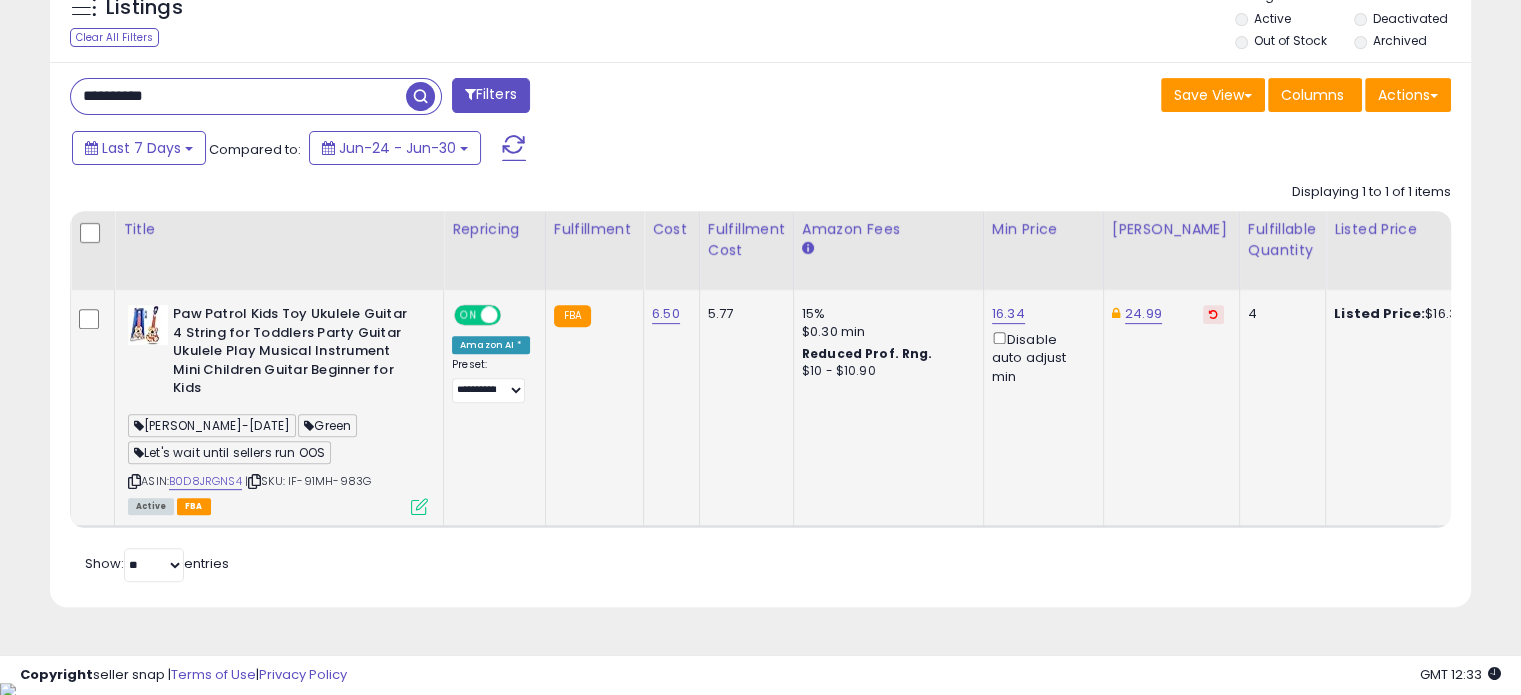 click at bounding box center (419, 506) 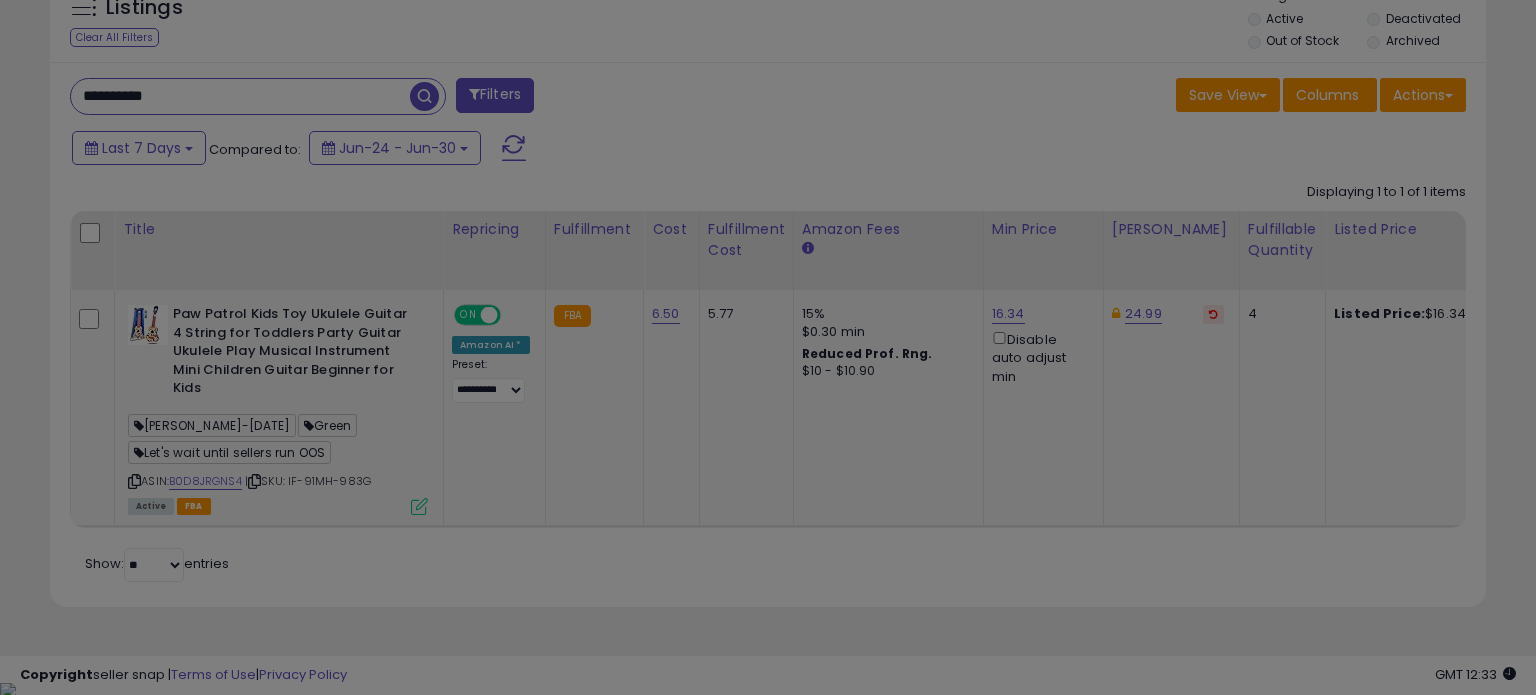 scroll, scrollTop: 999589, scrollLeft: 999168, axis: both 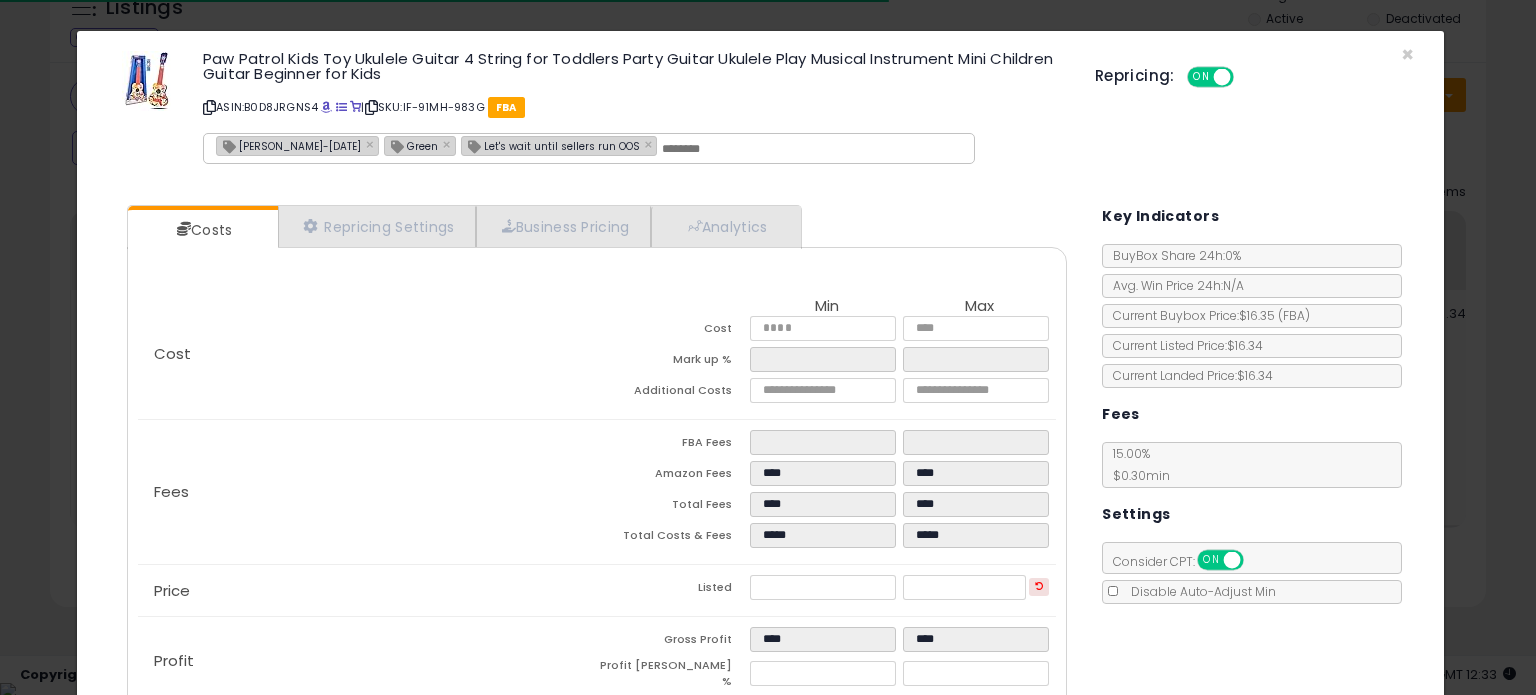 click on "[PERSON_NAME]-[DATE]" at bounding box center [289, 145] 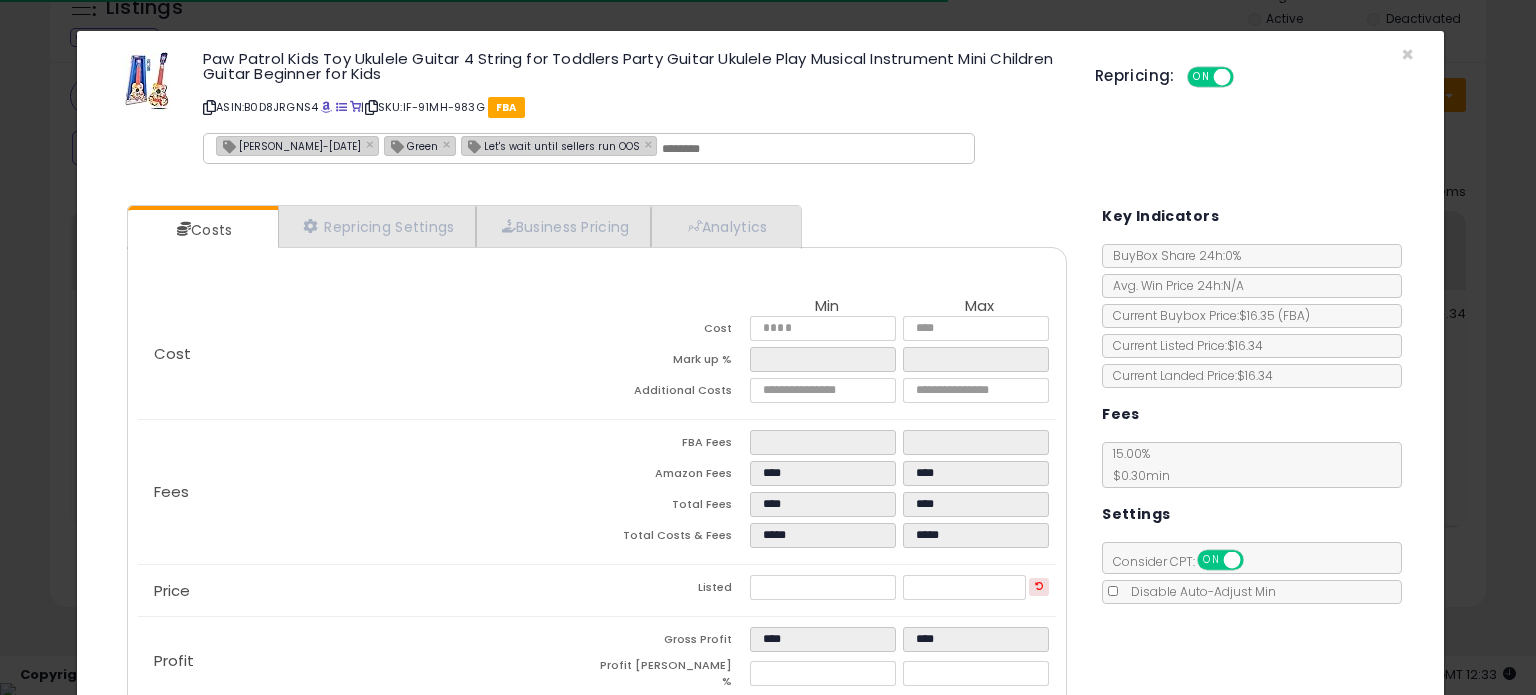 click on "[PERSON_NAME]-[DATE]" at bounding box center [289, 145] 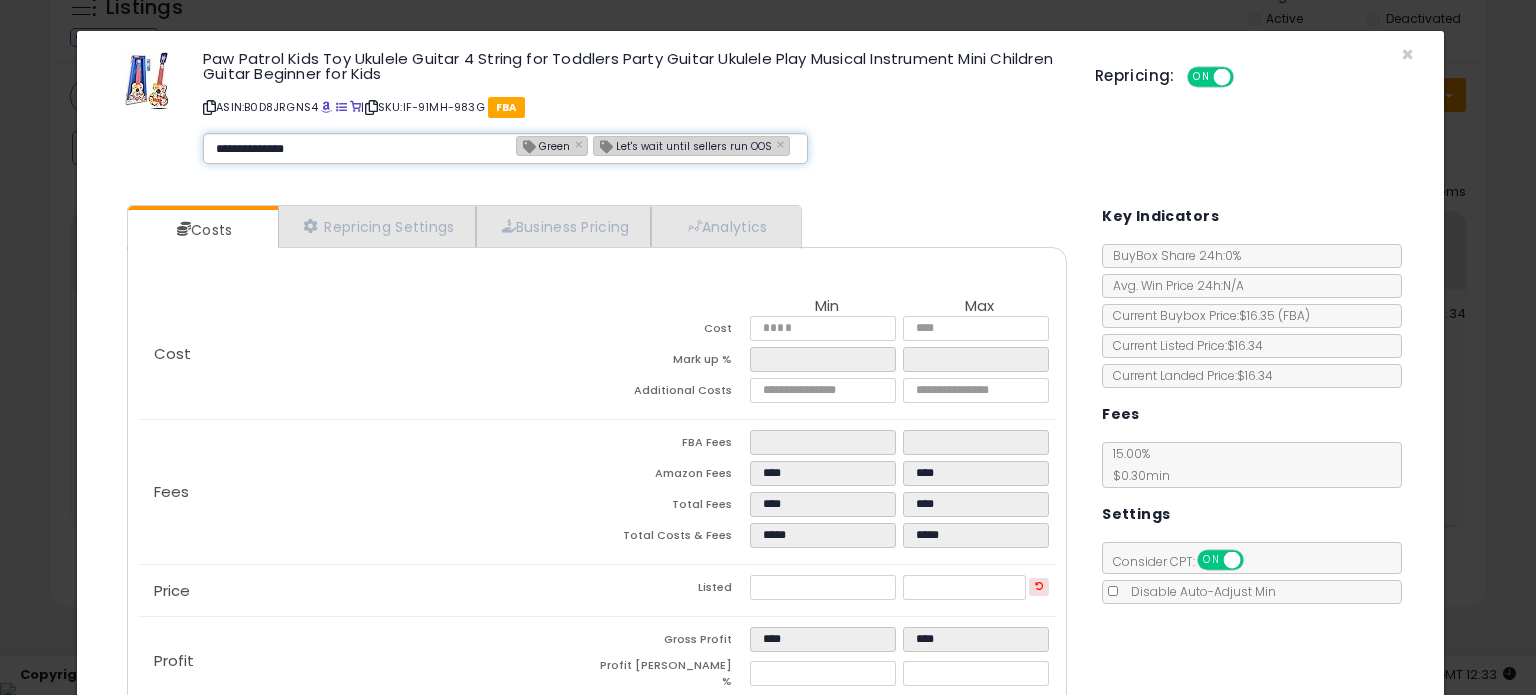 type on "**********" 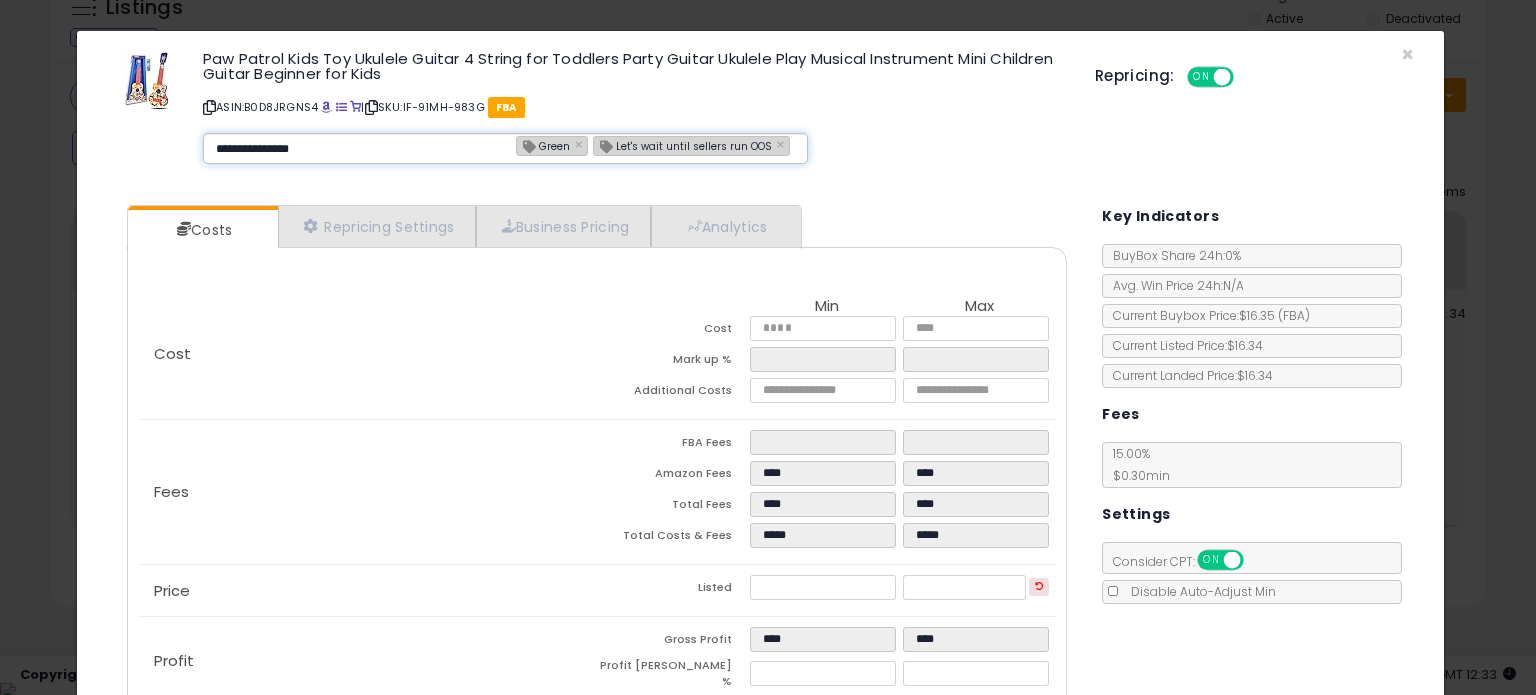 type 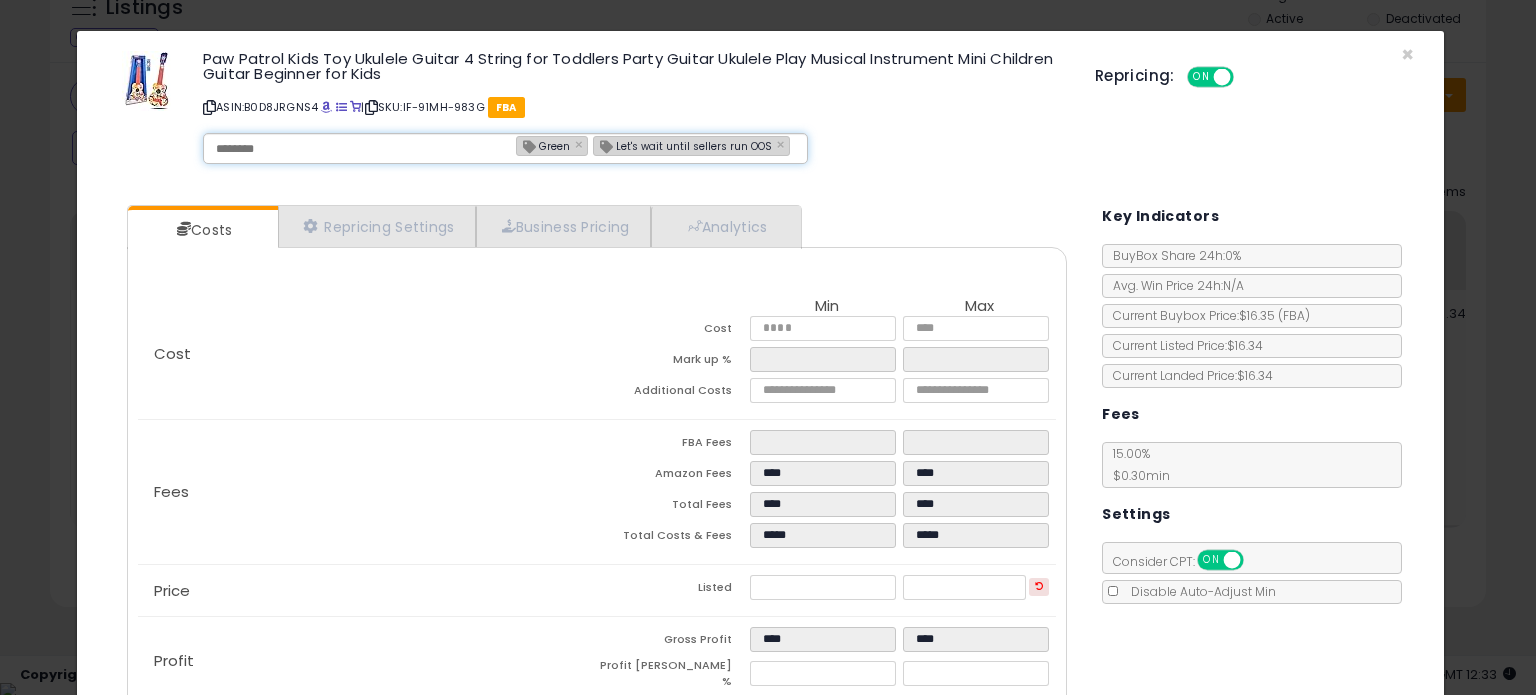 type on "**********" 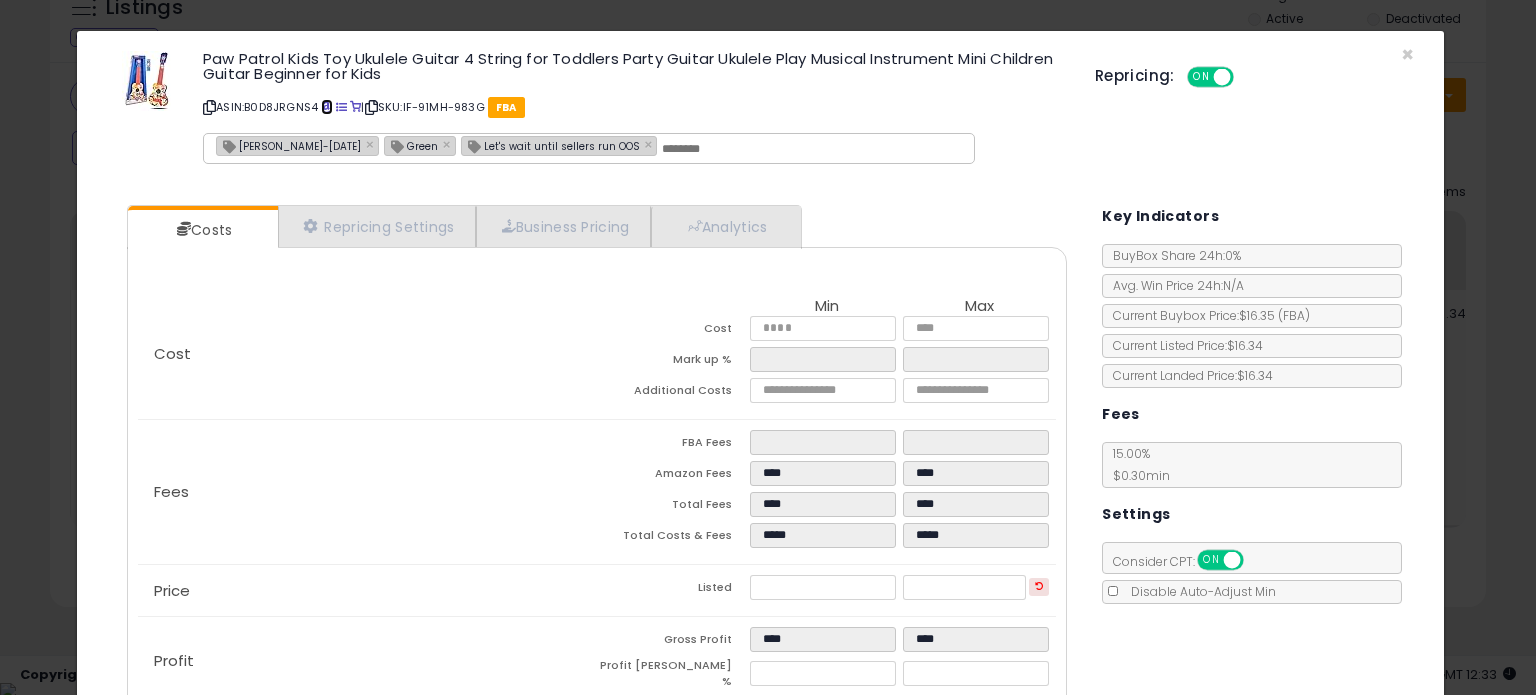 click at bounding box center [326, 107] 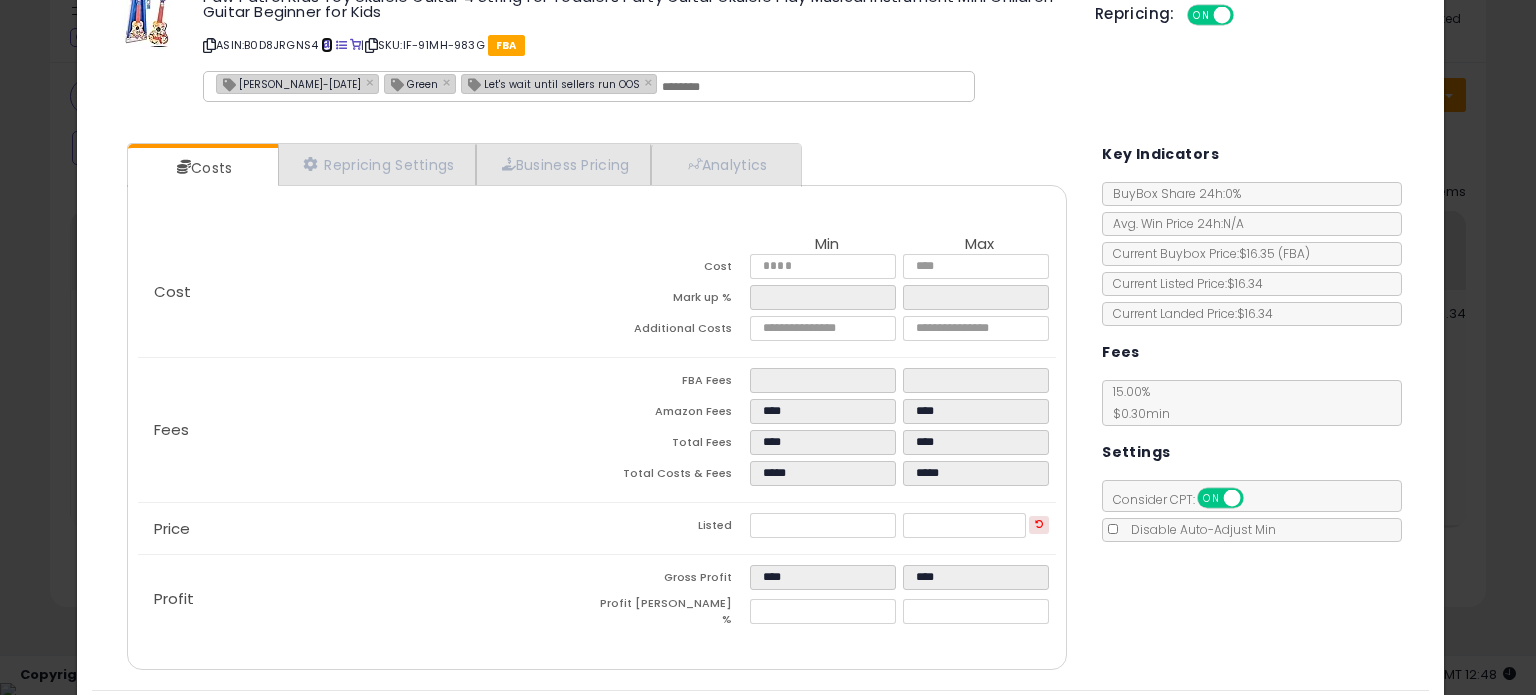 scroll, scrollTop: 120, scrollLeft: 0, axis: vertical 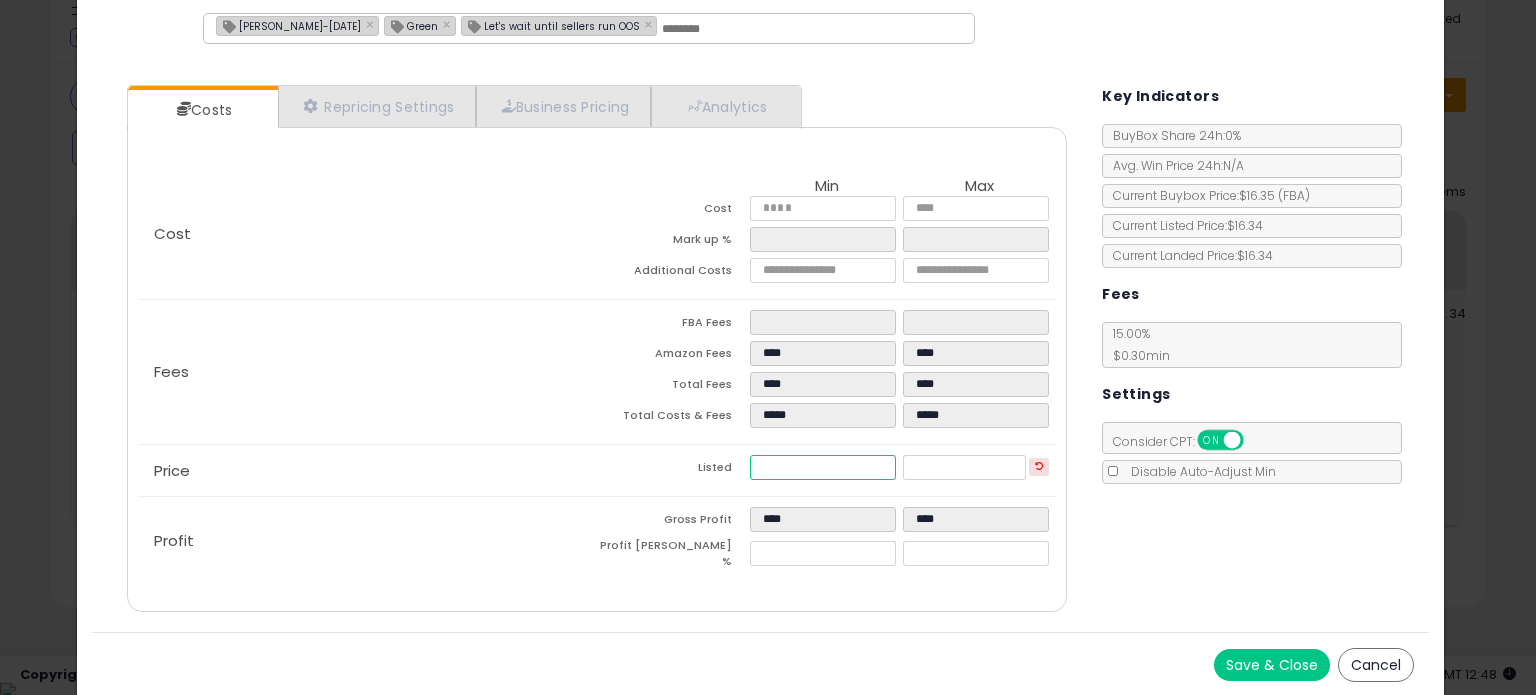 click on "*****" at bounding box center [822, 467] 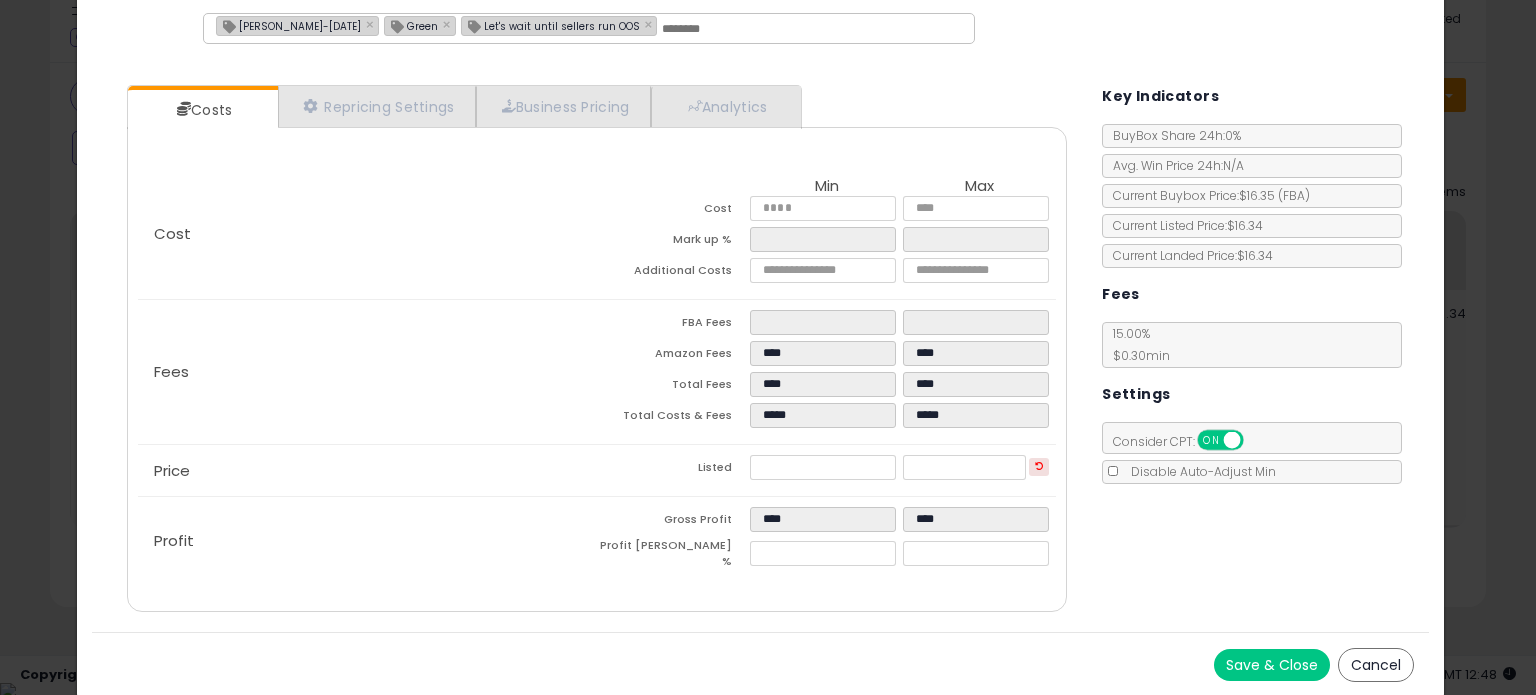 click on "Save & Close" at bounding box center [1272, 665] 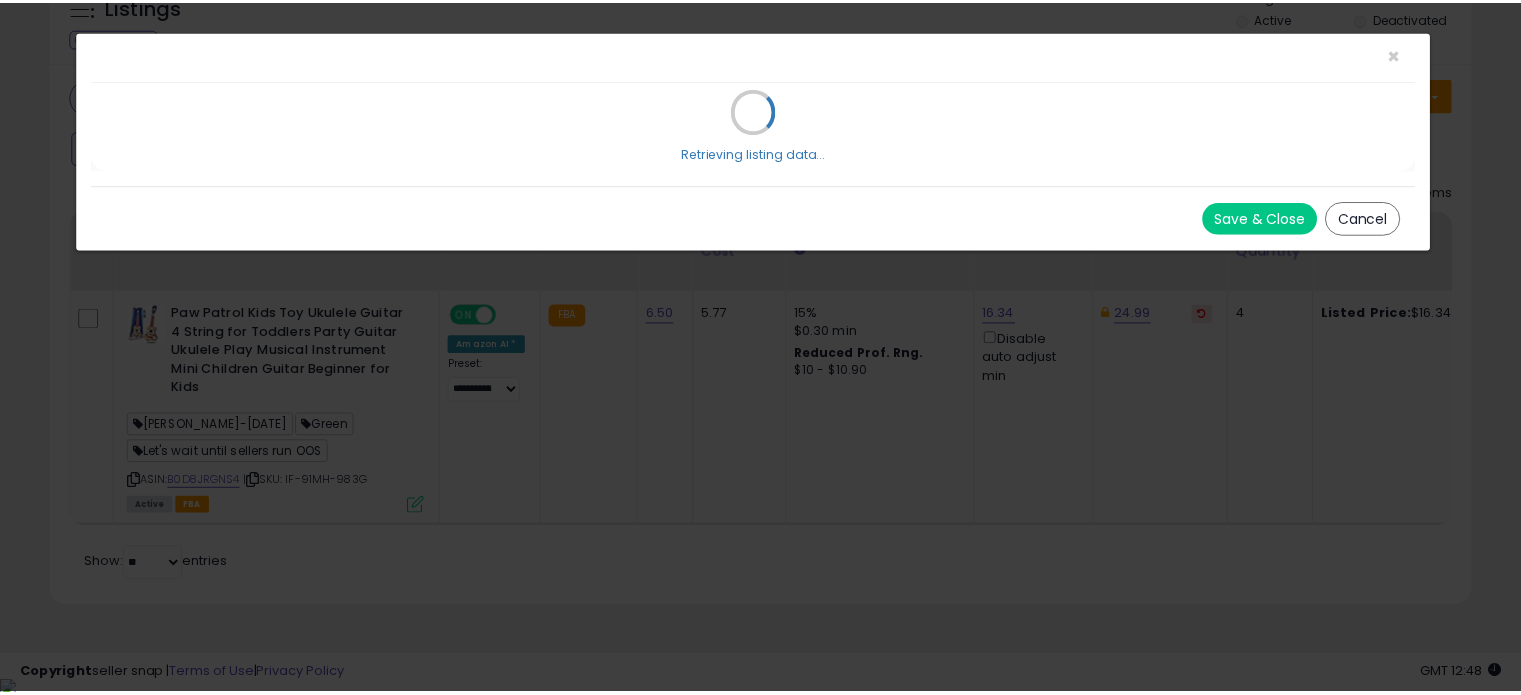 scroll, scrollTop: 0, scrollLeft: 0, axis: both 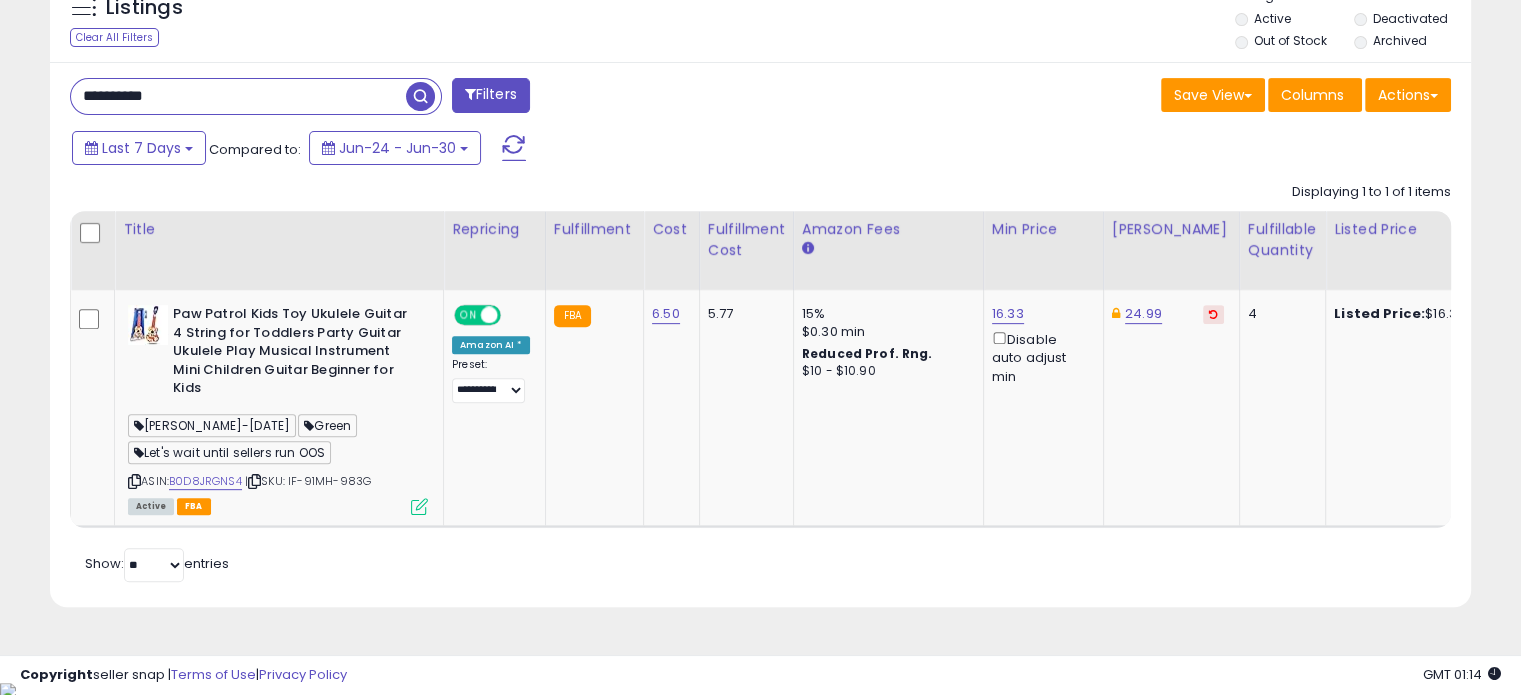 drag, startPoint x: 301, startPoint y: 91, endPoint x: 0, endPoint y: 147, distance: 306.16498 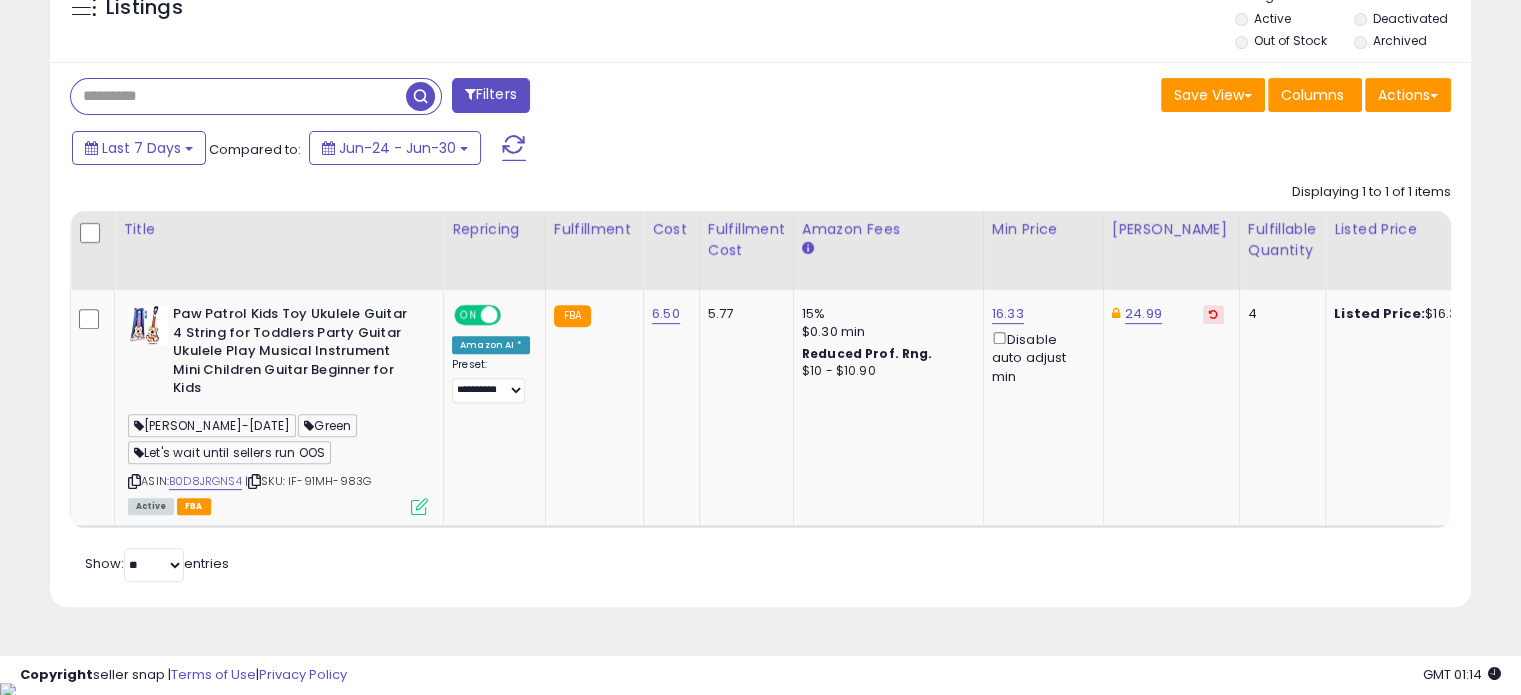 click at bounding box center (420, 96) 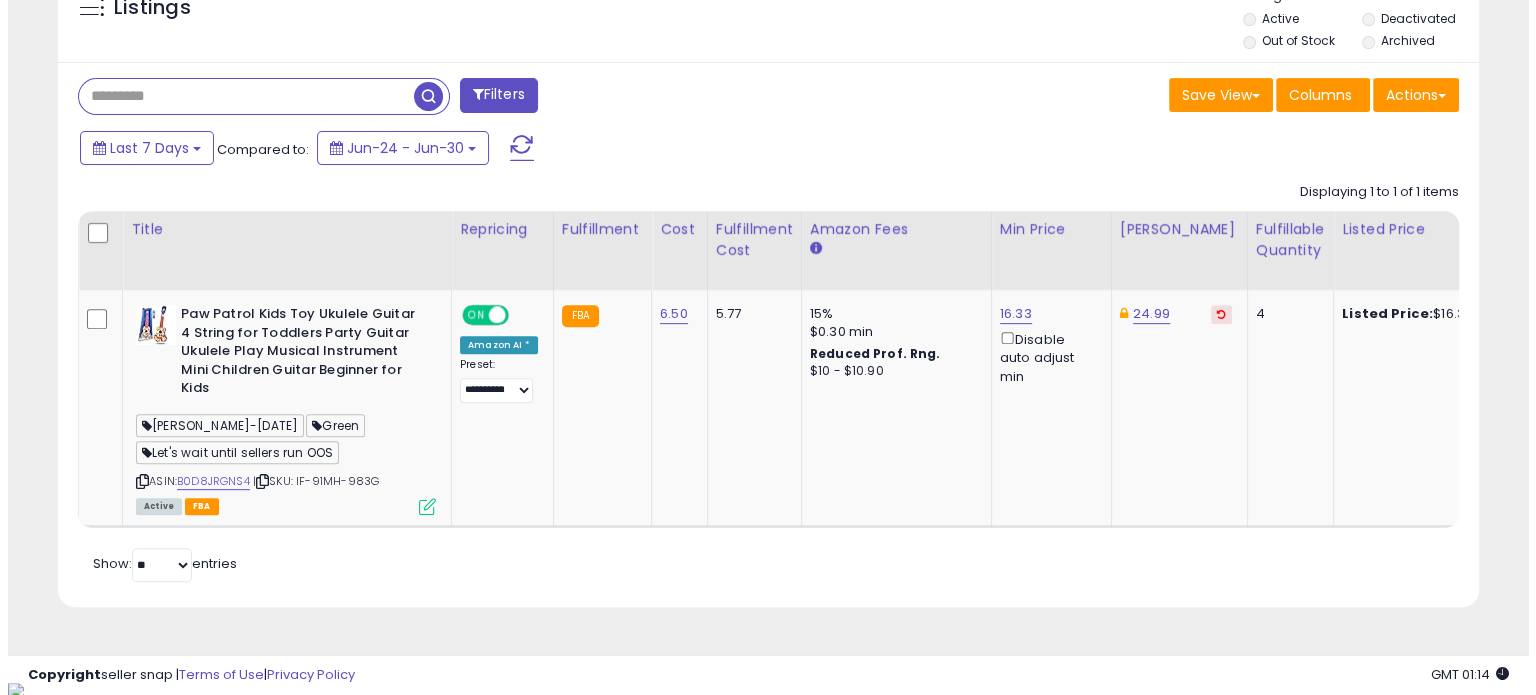 scroll, scrollTop: 524, scrollLeft: 0, axis: vertical 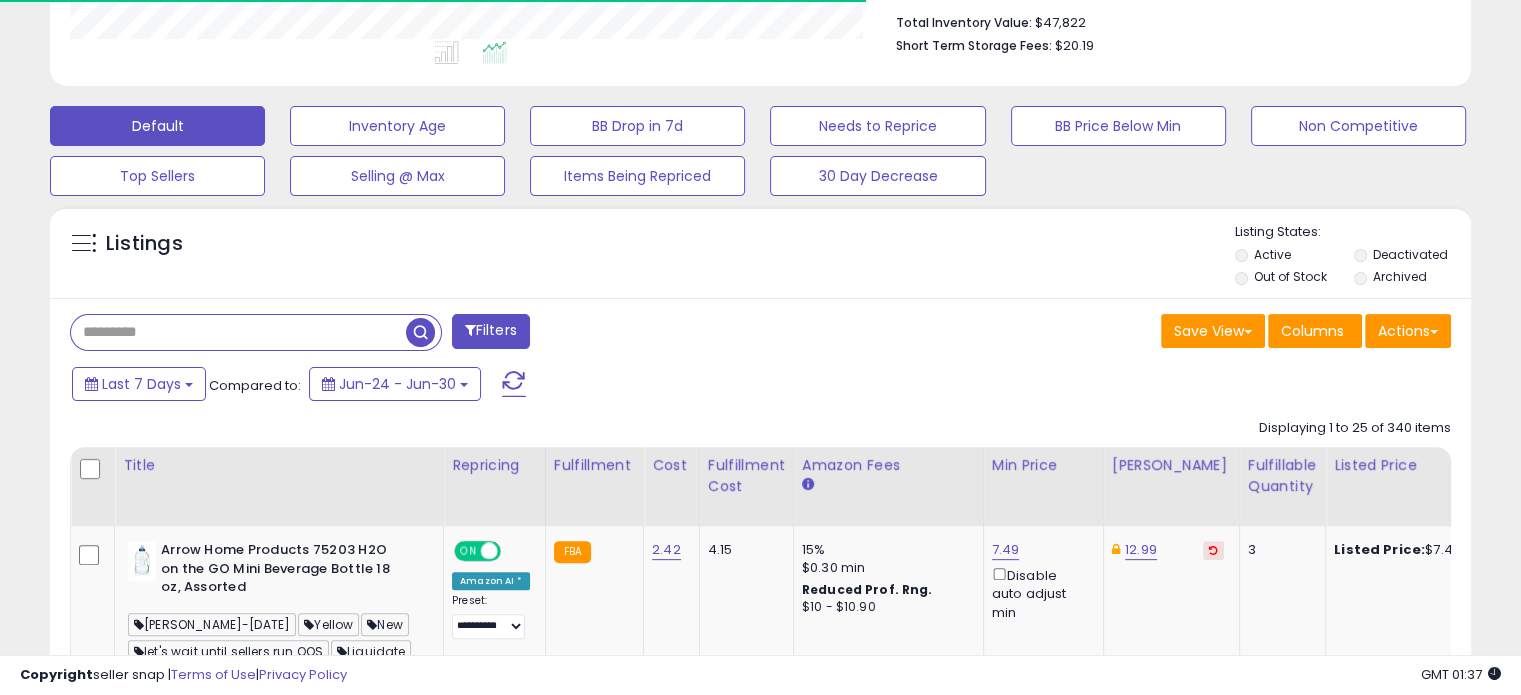 click at bounding box center (238, 332) 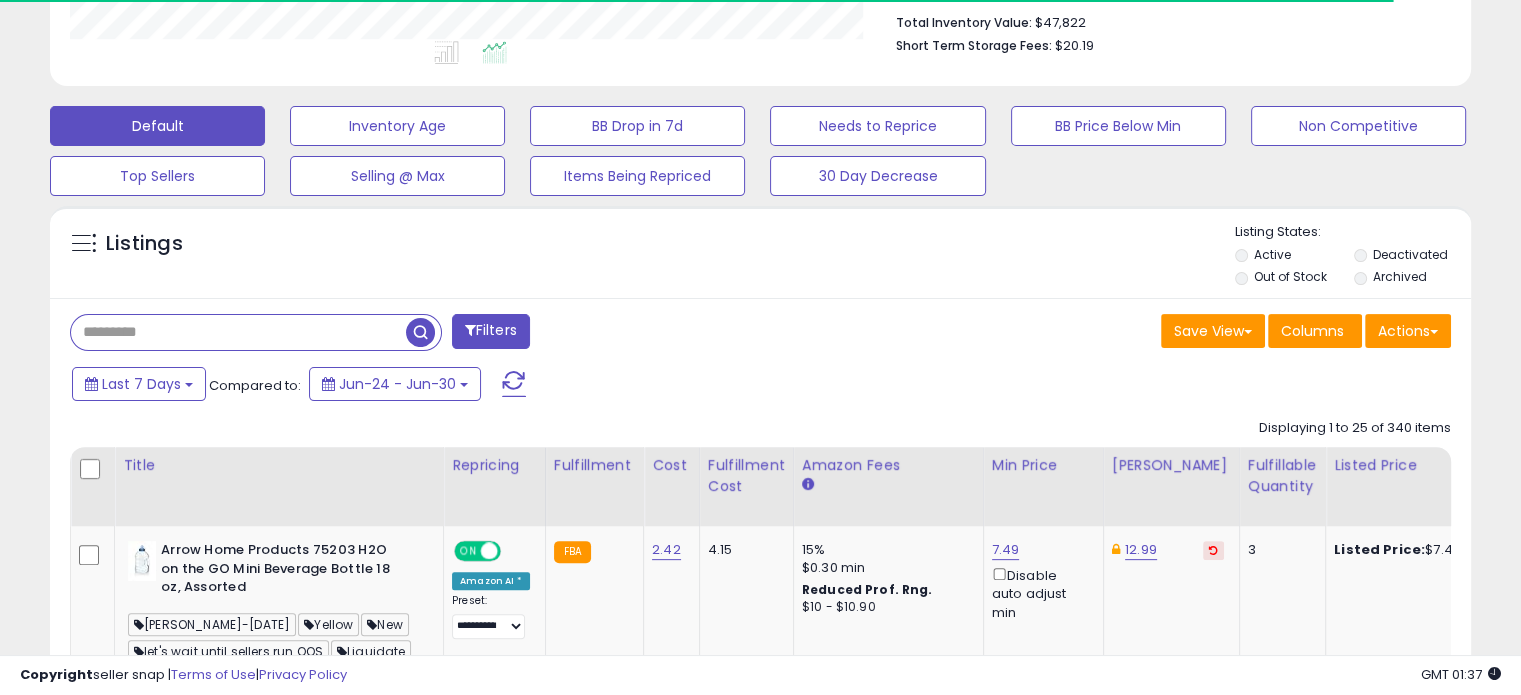 click at bounding box center [238, 332] 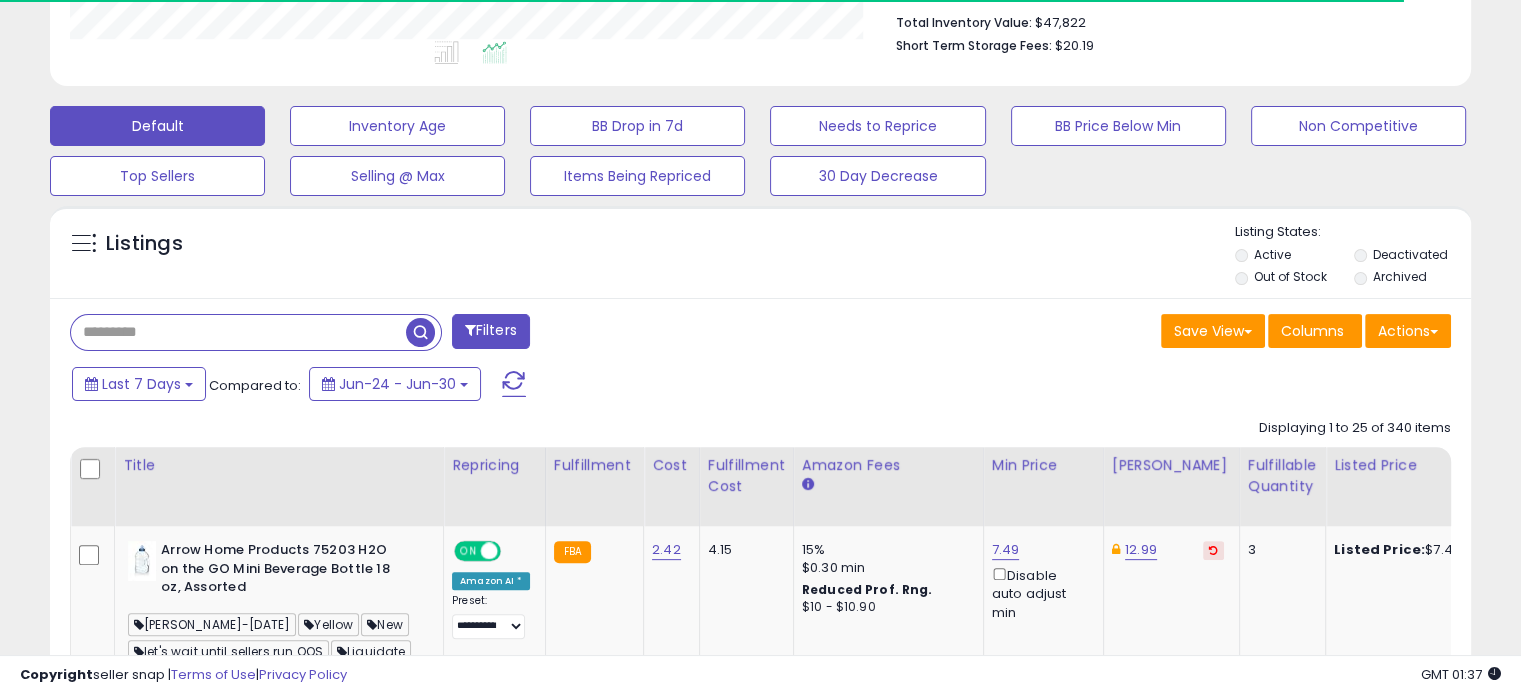 paste on "**********" 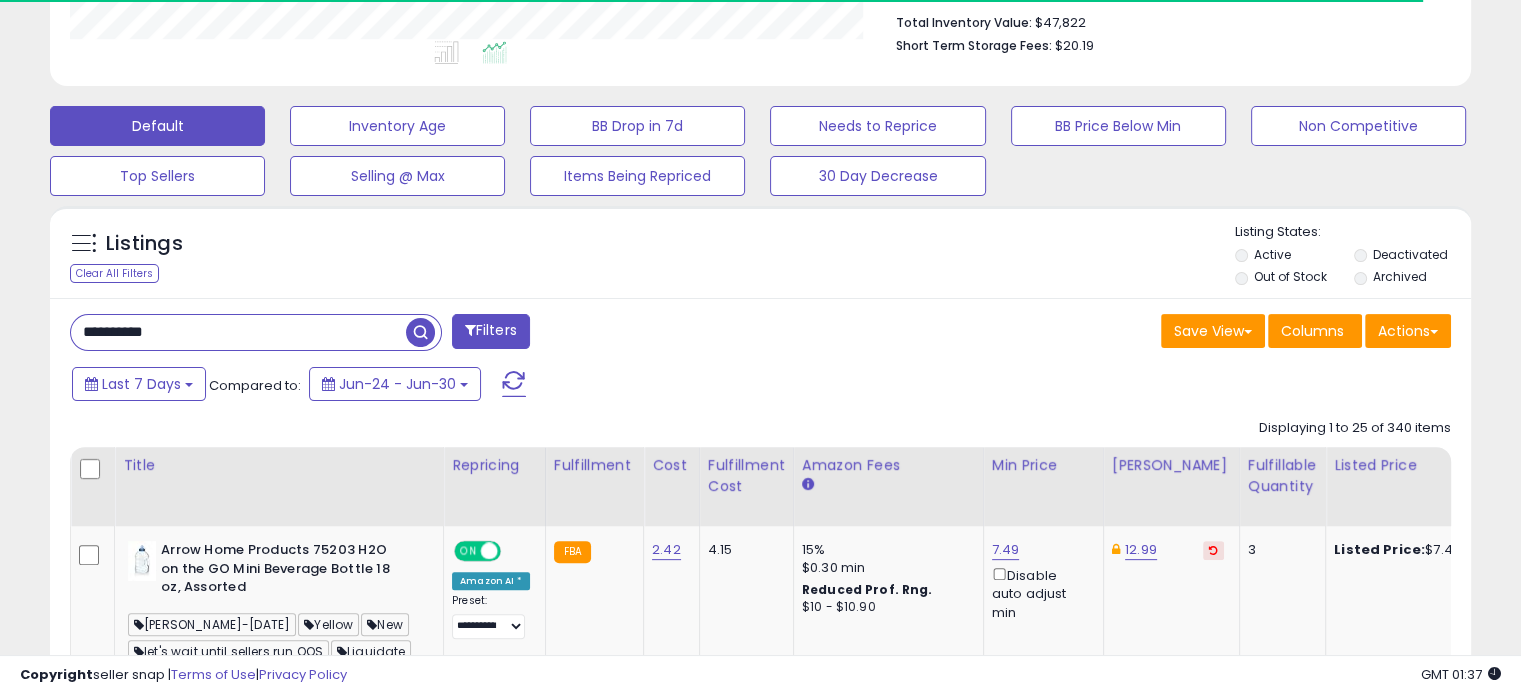 type on "**********" 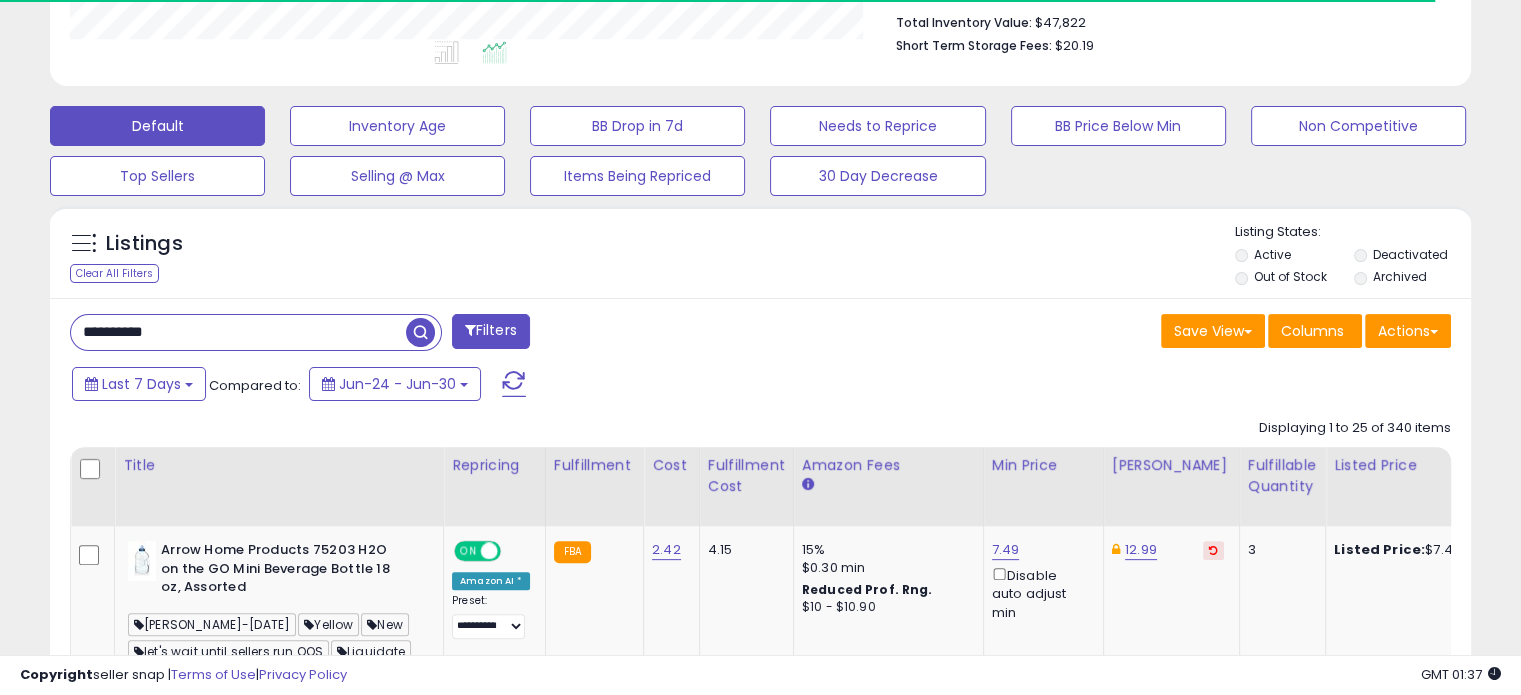 click at bounding box center [420, 332] 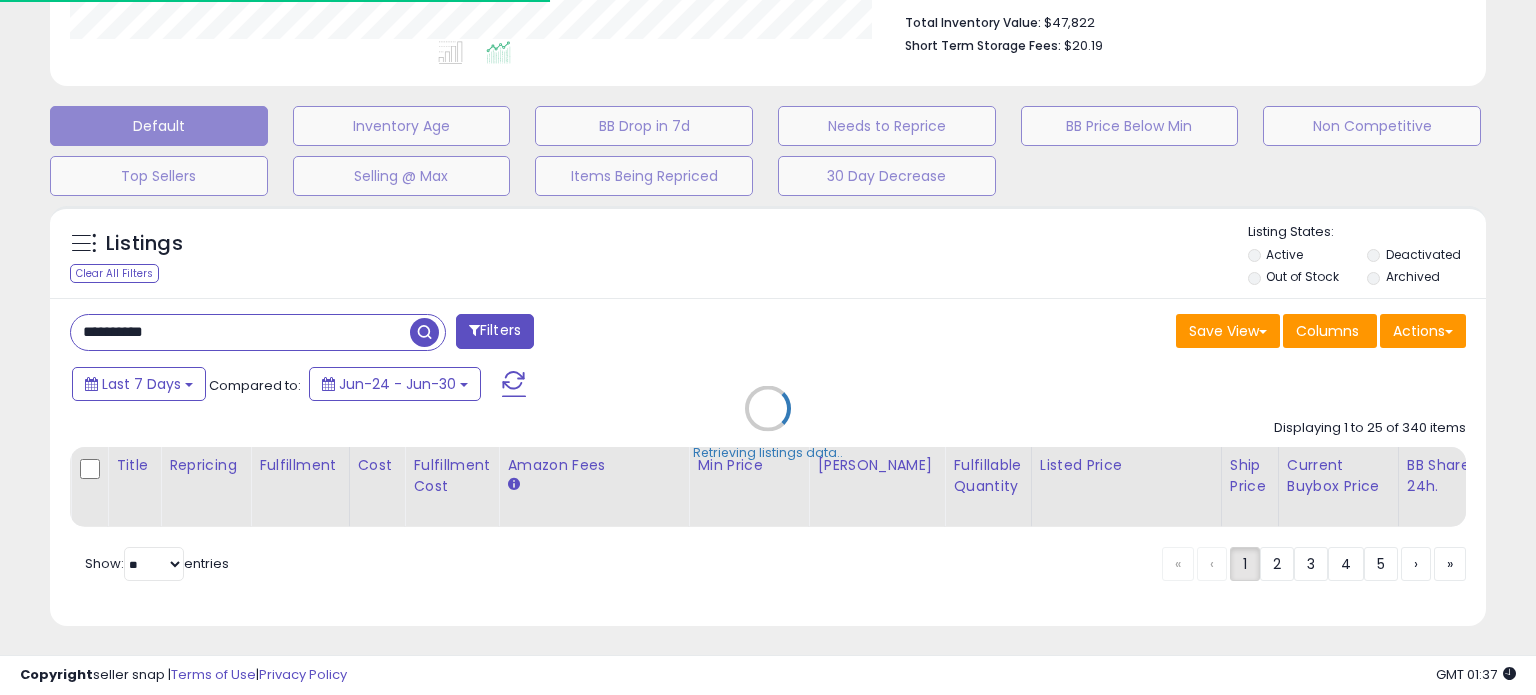 scroll, scrollTop: 999589, scrollLeft: 999168, axis: both 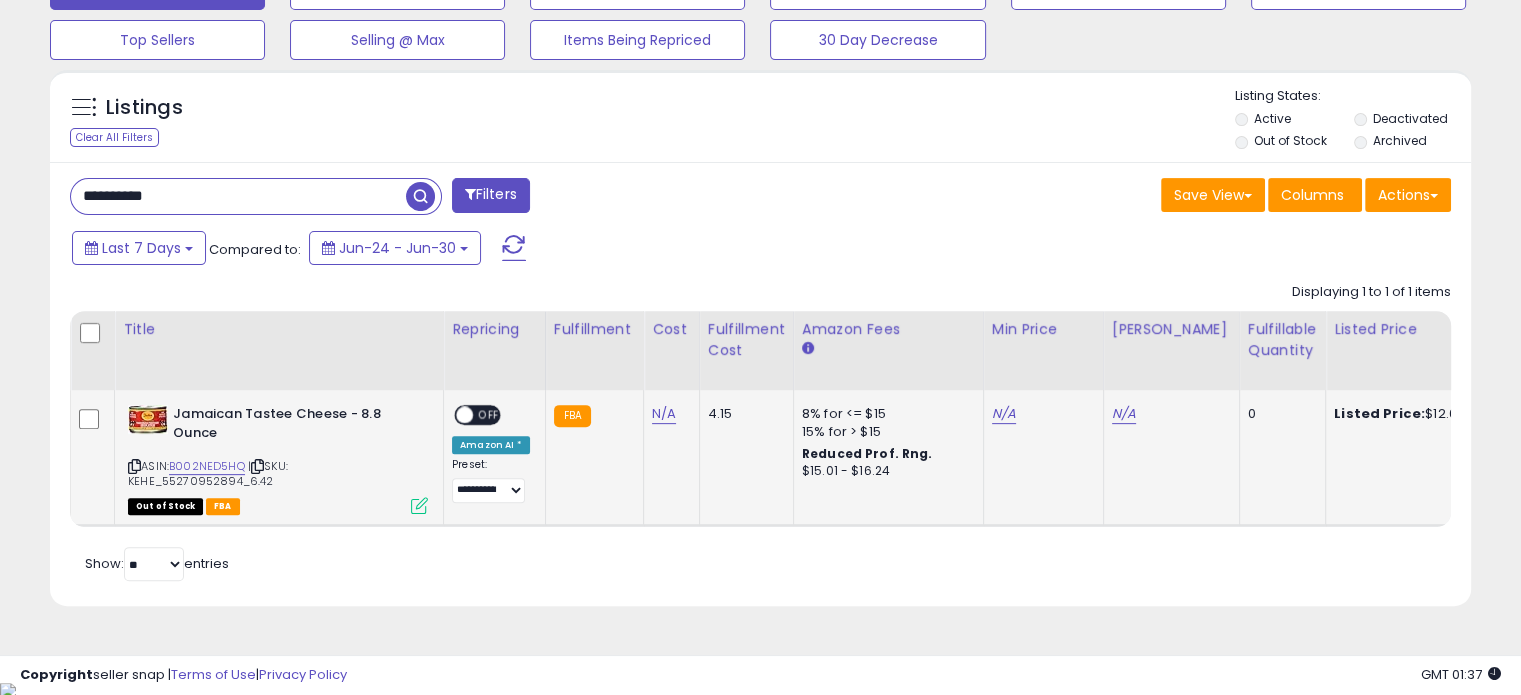 click at bounding box center [419, 505] 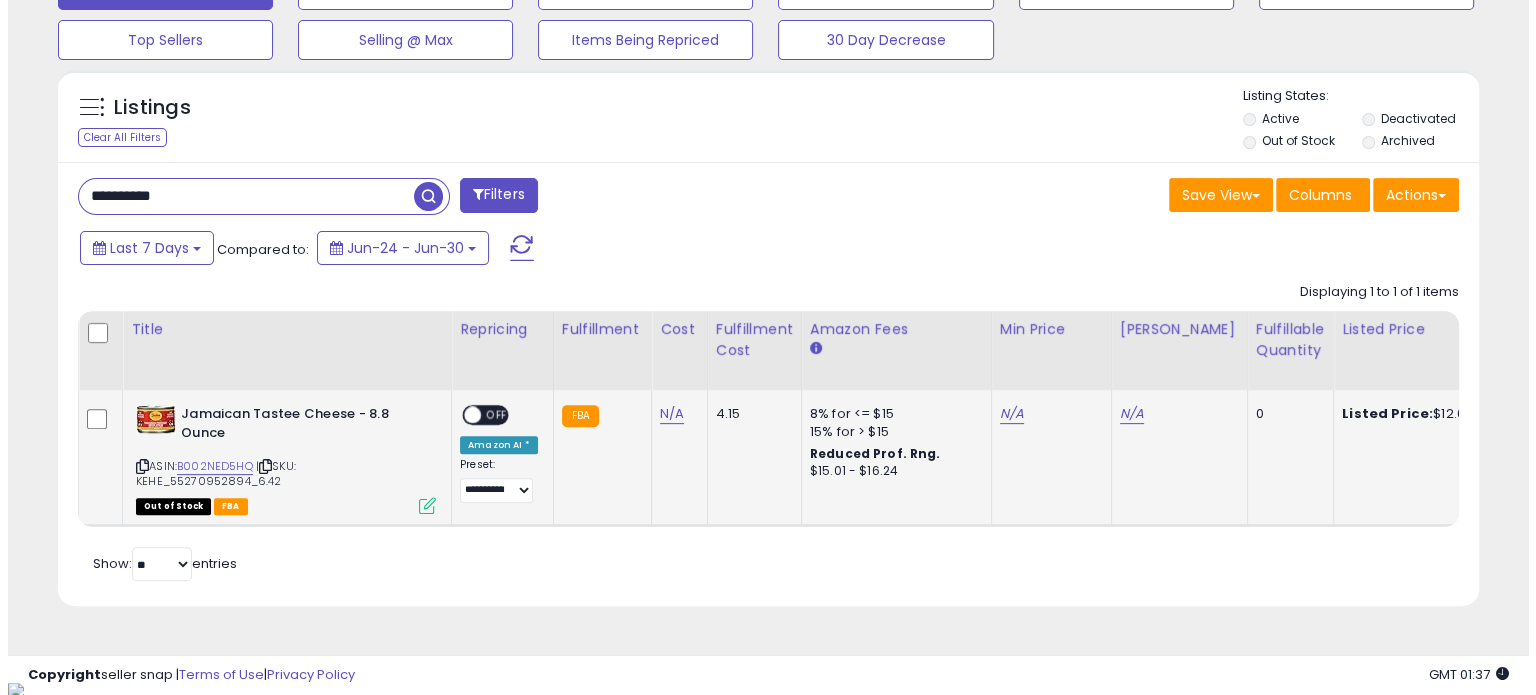 scroll, scrollTop: 409, scrollLeft: 832, axis: both 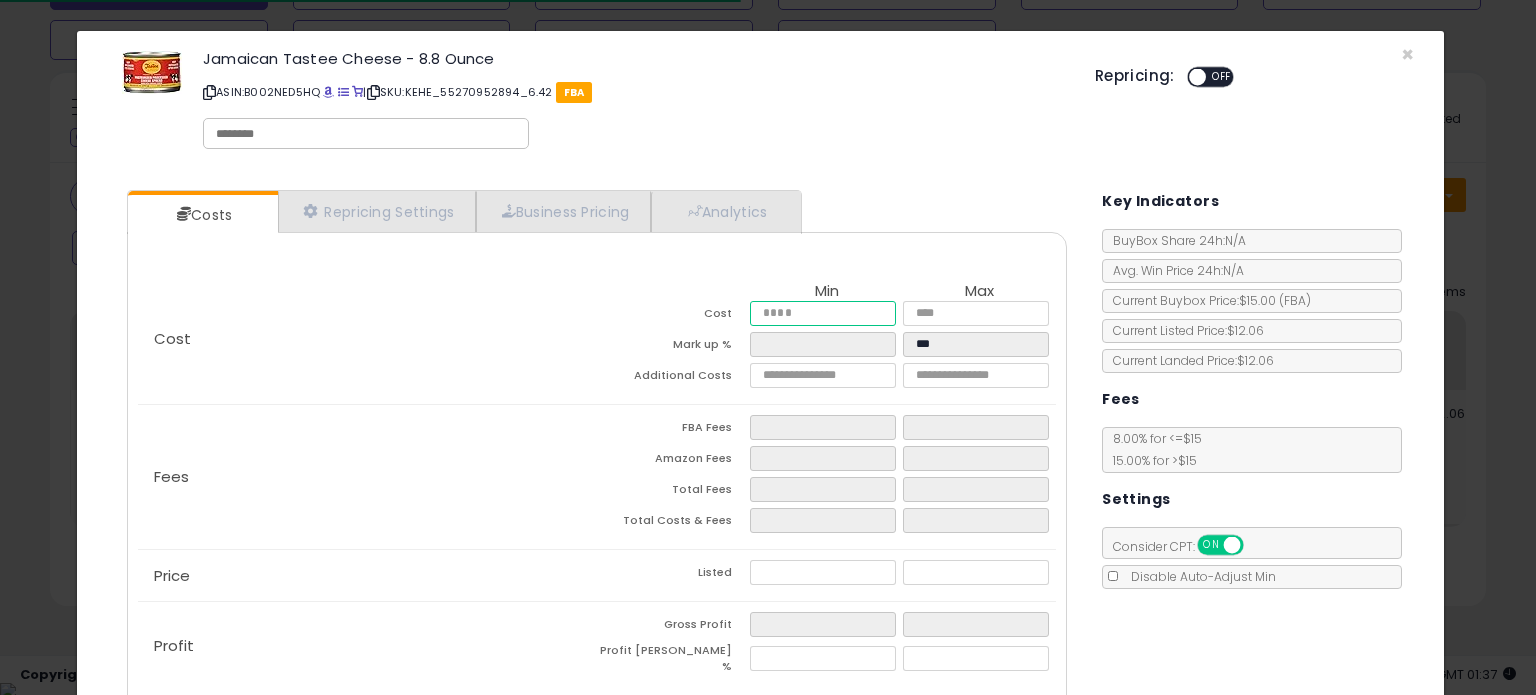 click at bounding box center [822, 313] 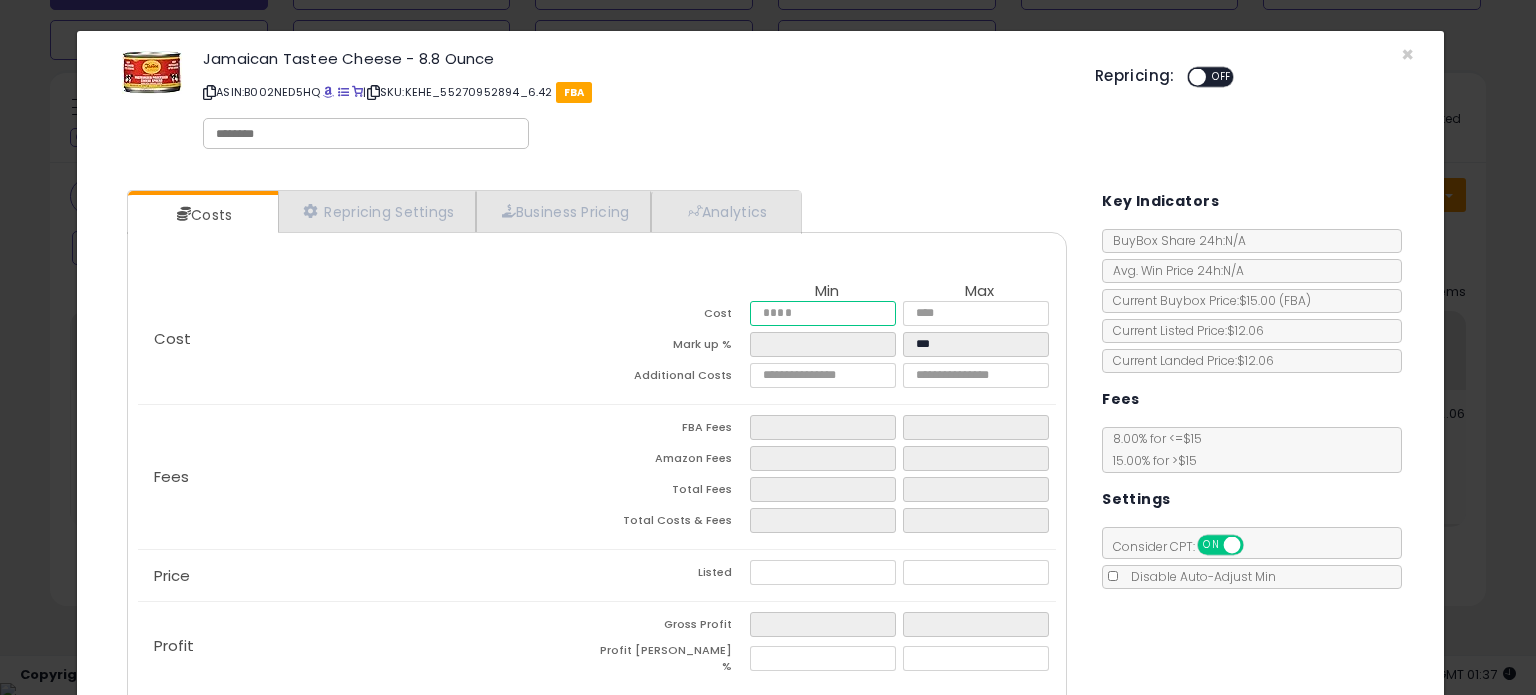 click at bounding box center (822, 313) 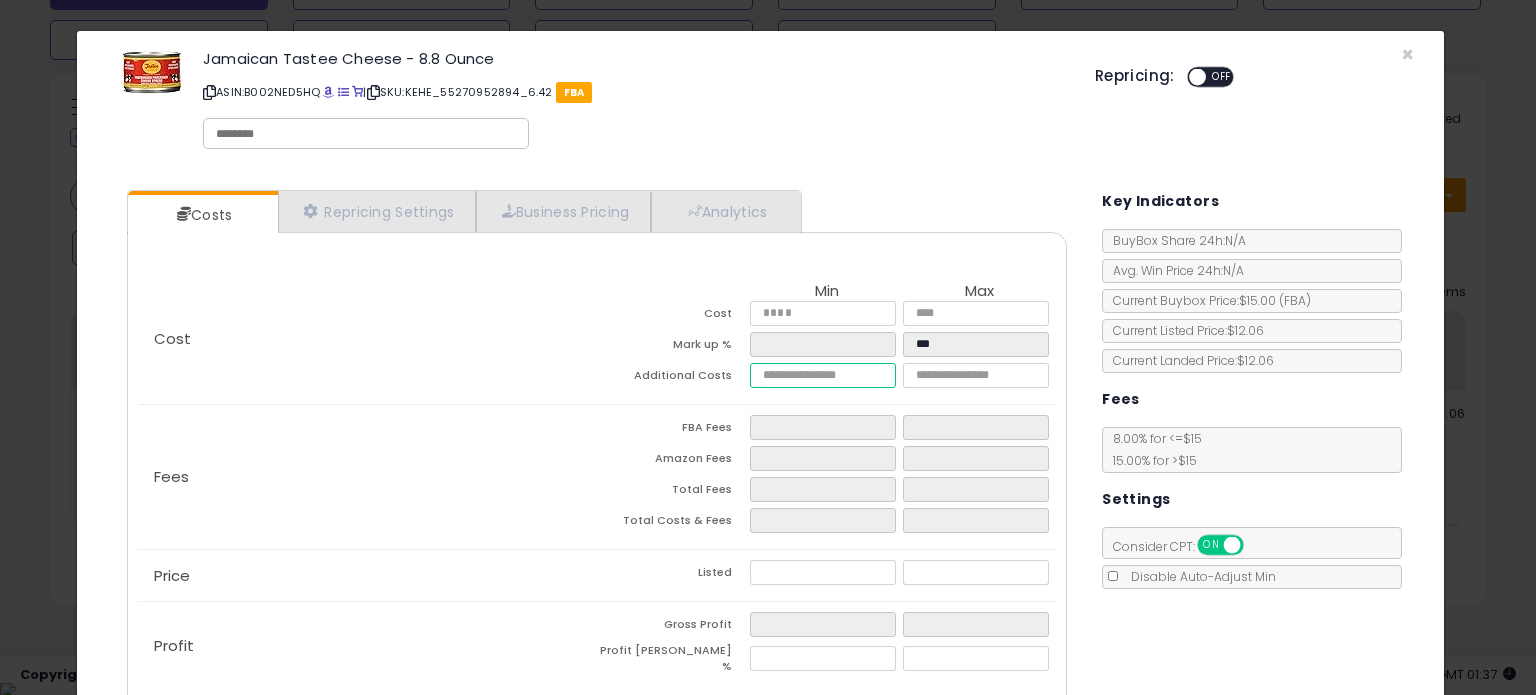 type 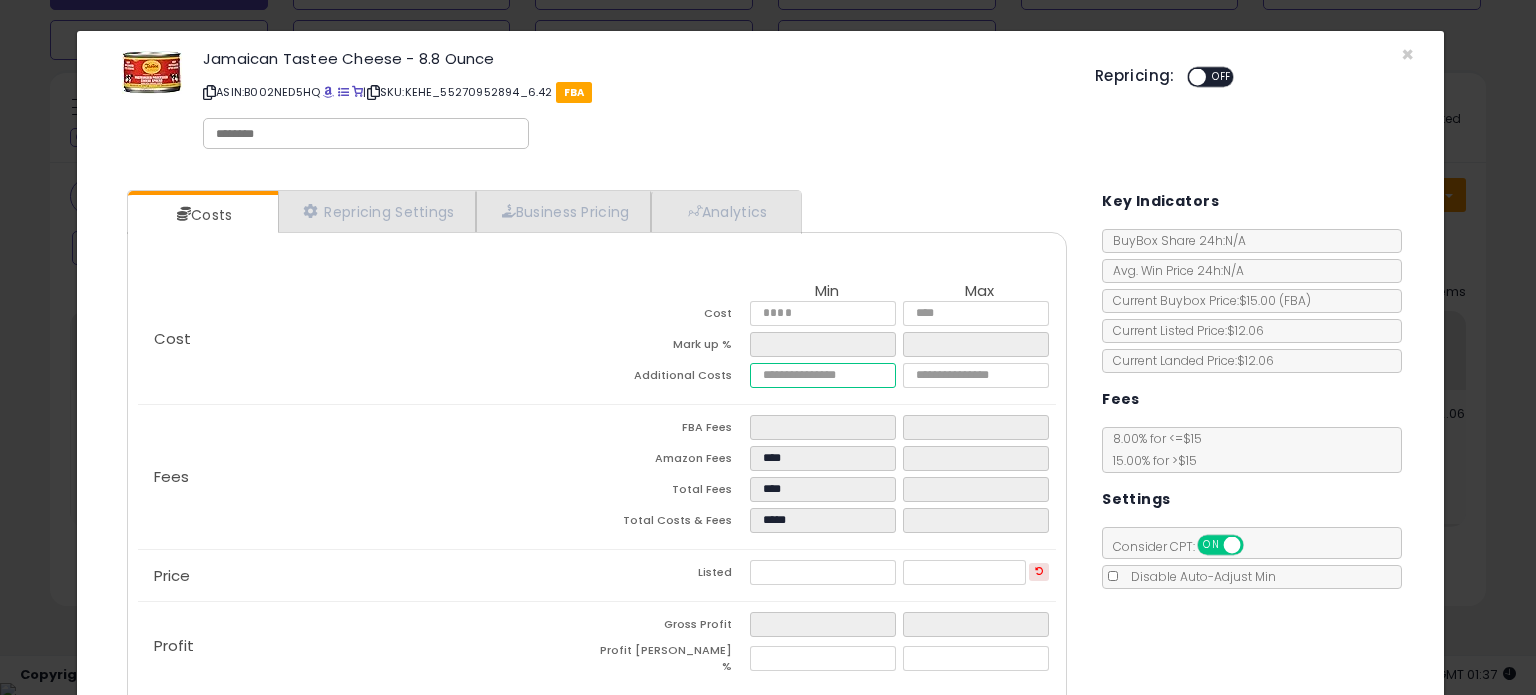 click at bounding box center [822, 375] 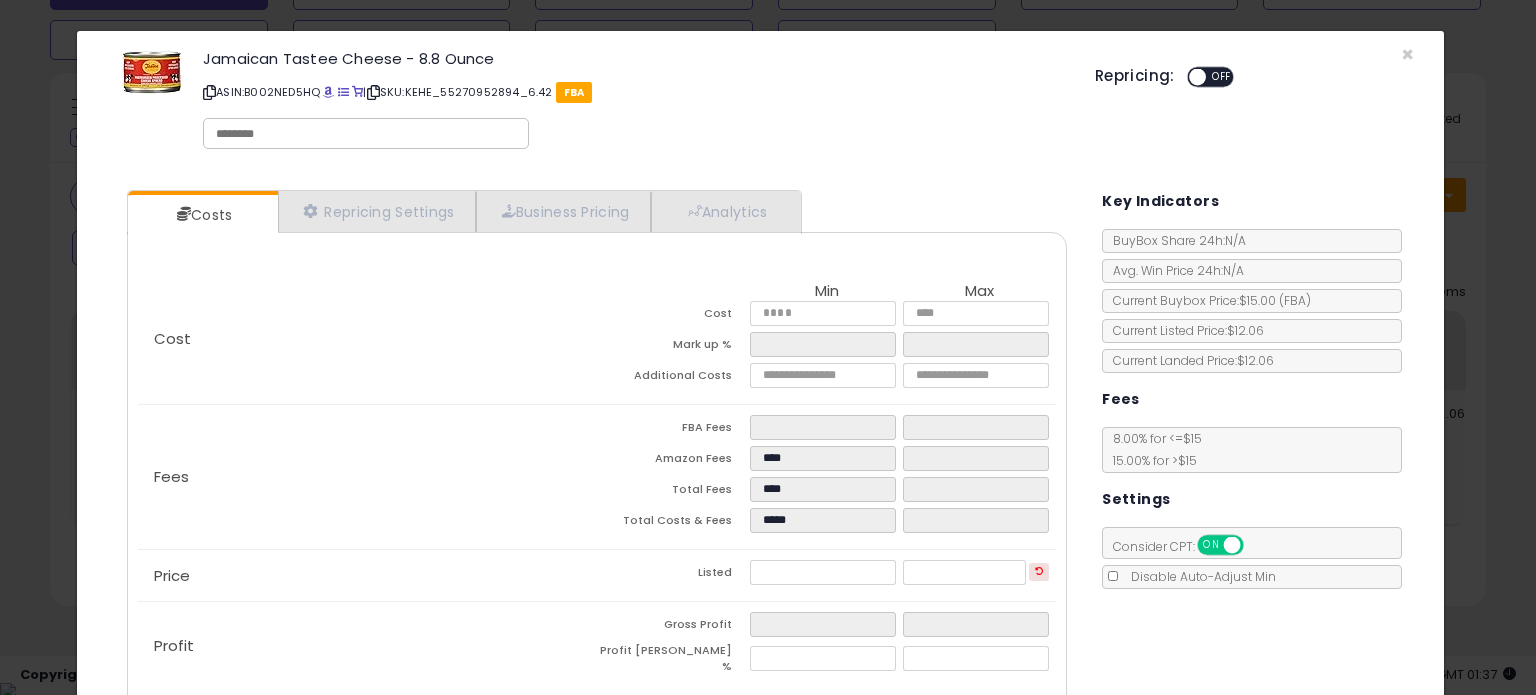 type on "****" 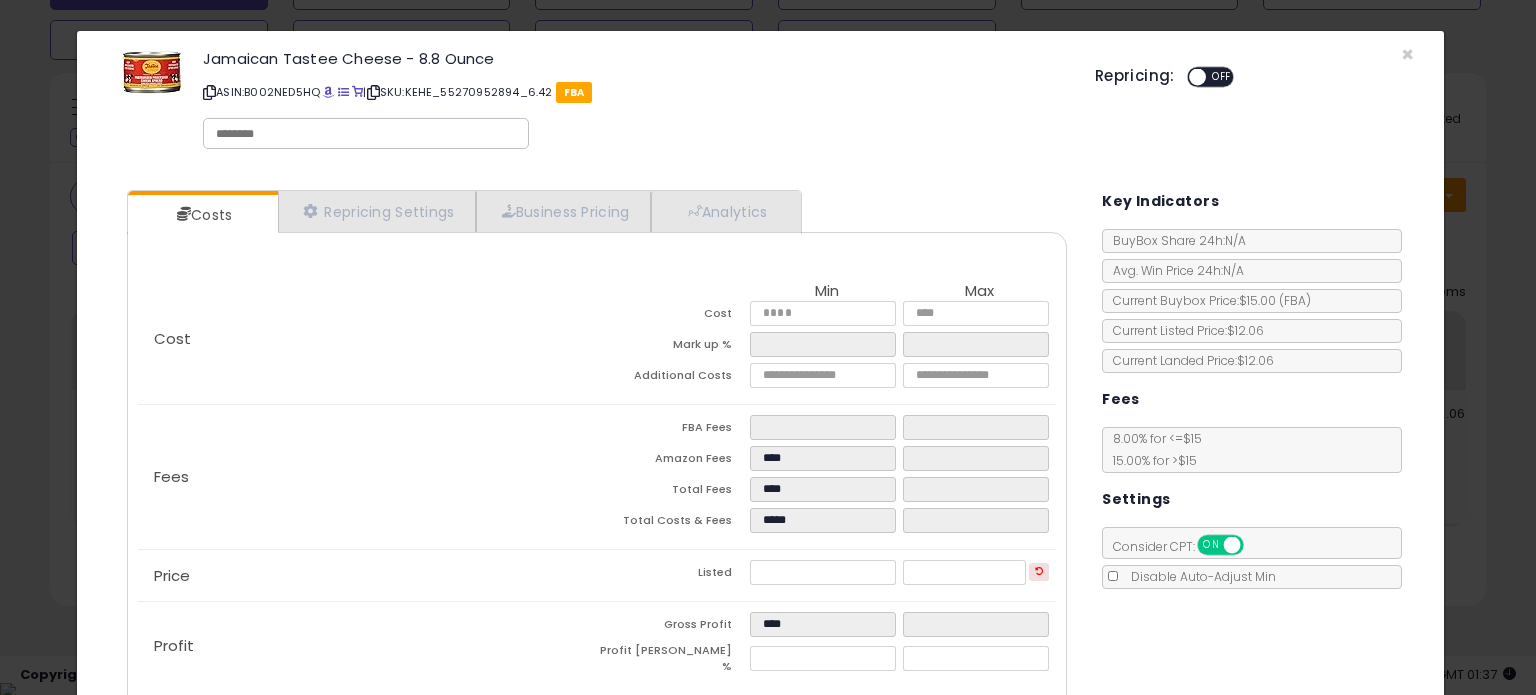 click on "Cost" at bounding box center (367, 339) 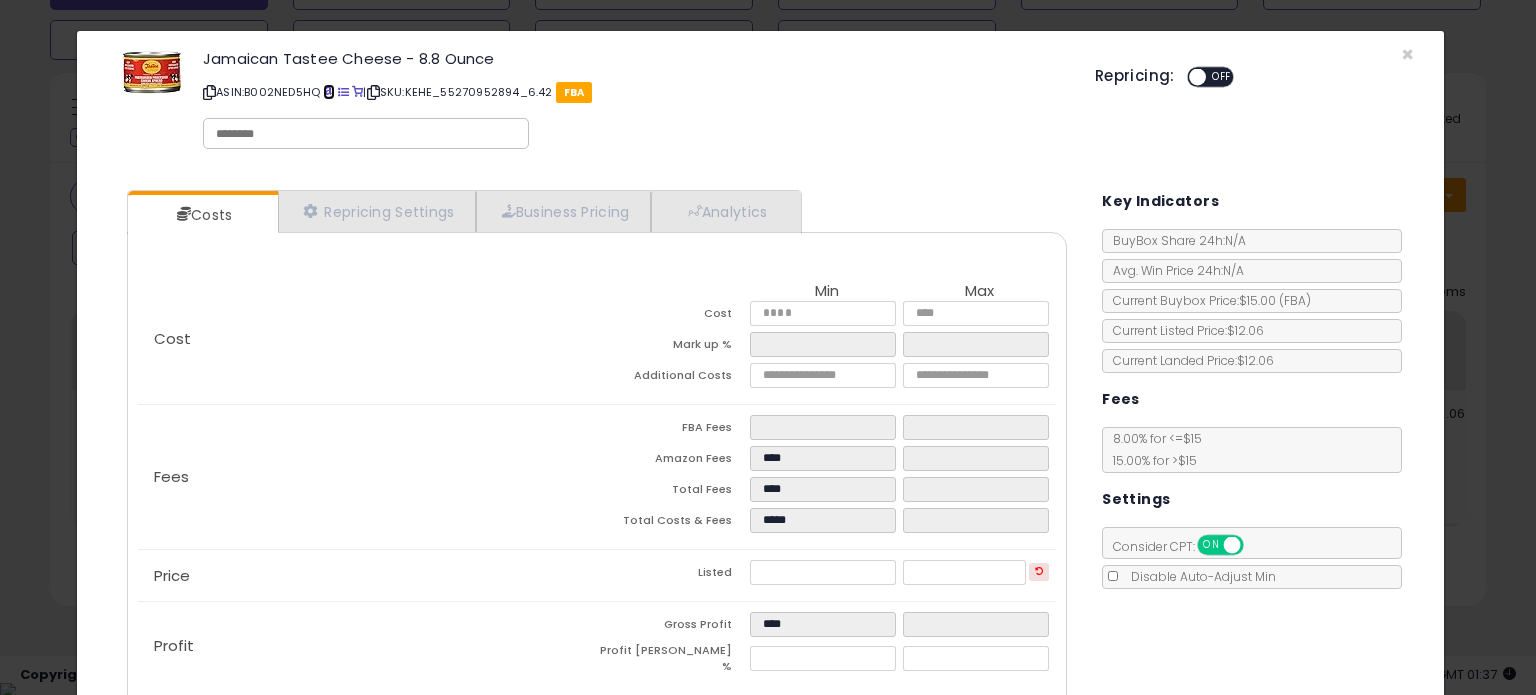 click at bounding box center [328, 92] 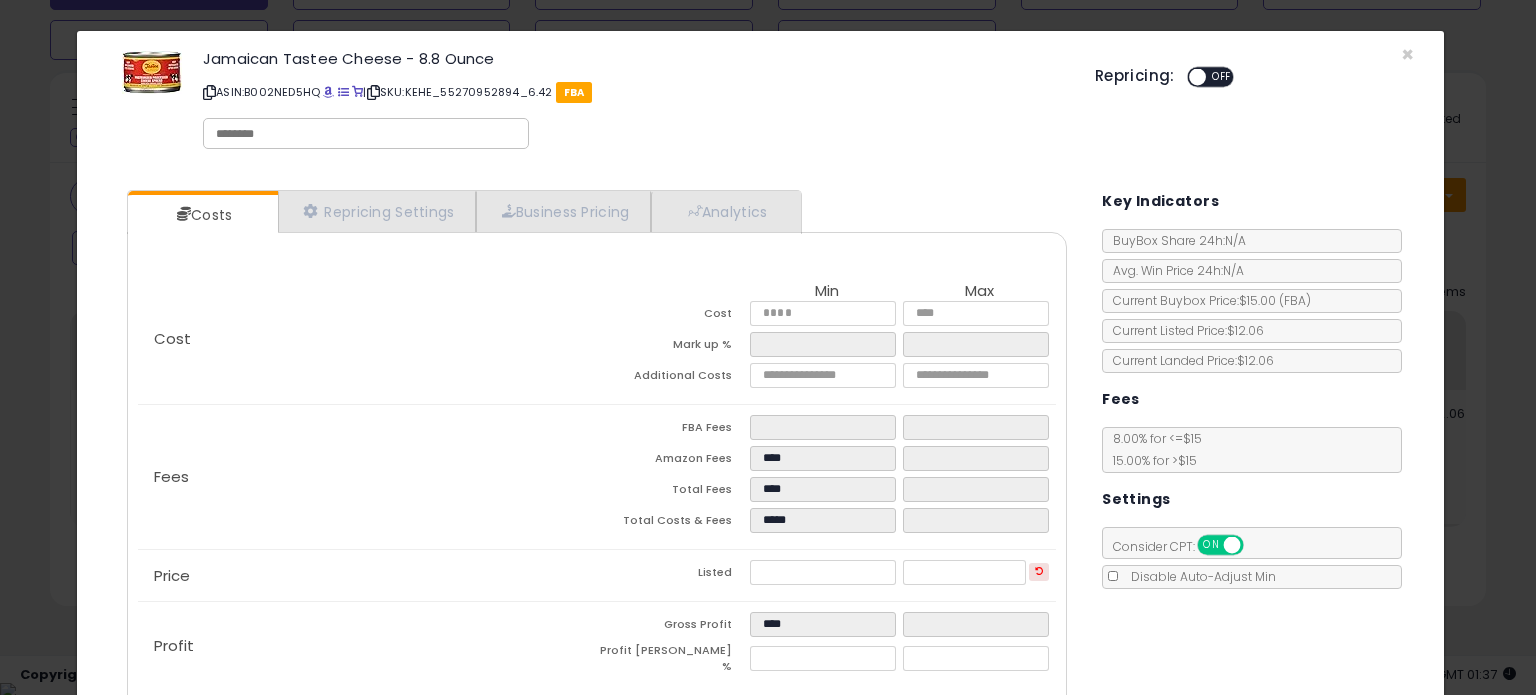 click on "OFF" at bounding box center (1222, 77) 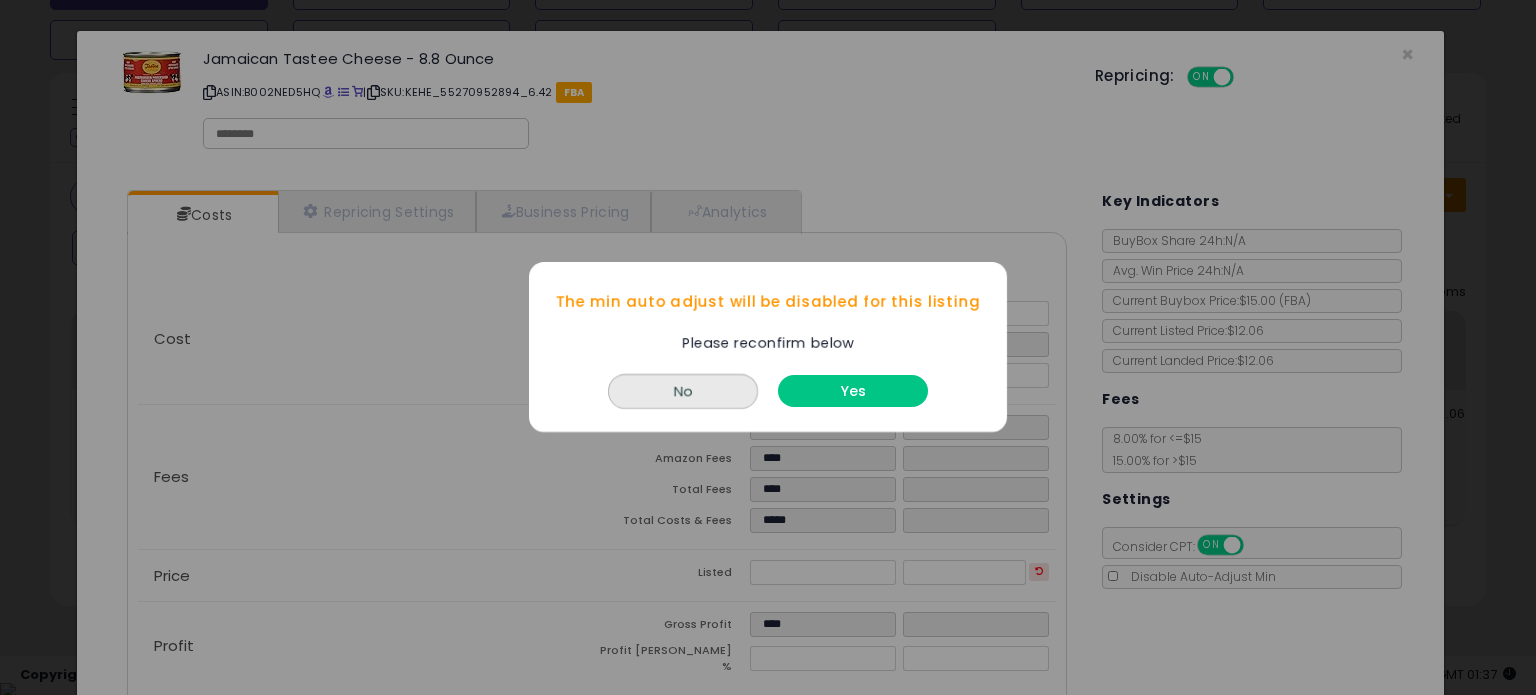 click on "Yes" at bounding box center [853, 392] 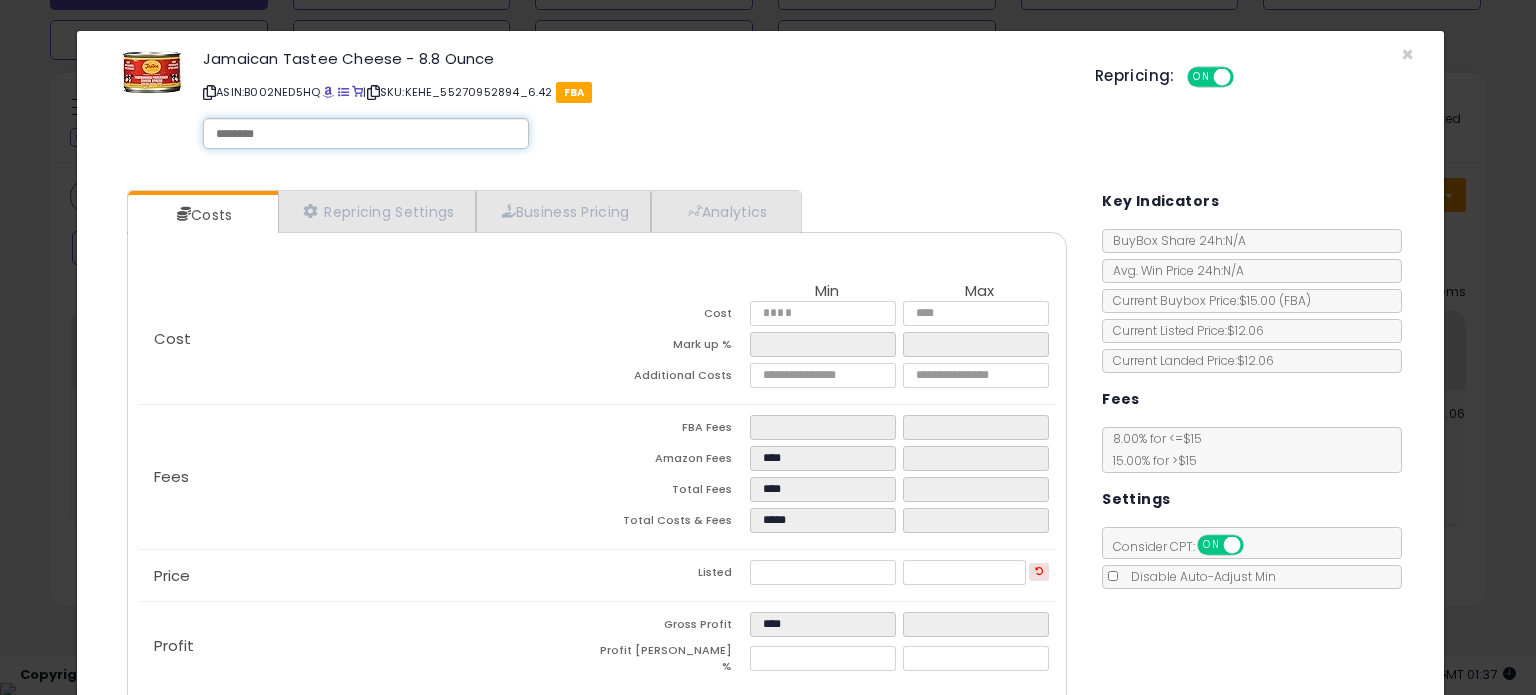 click at bounding box center (366, 134) 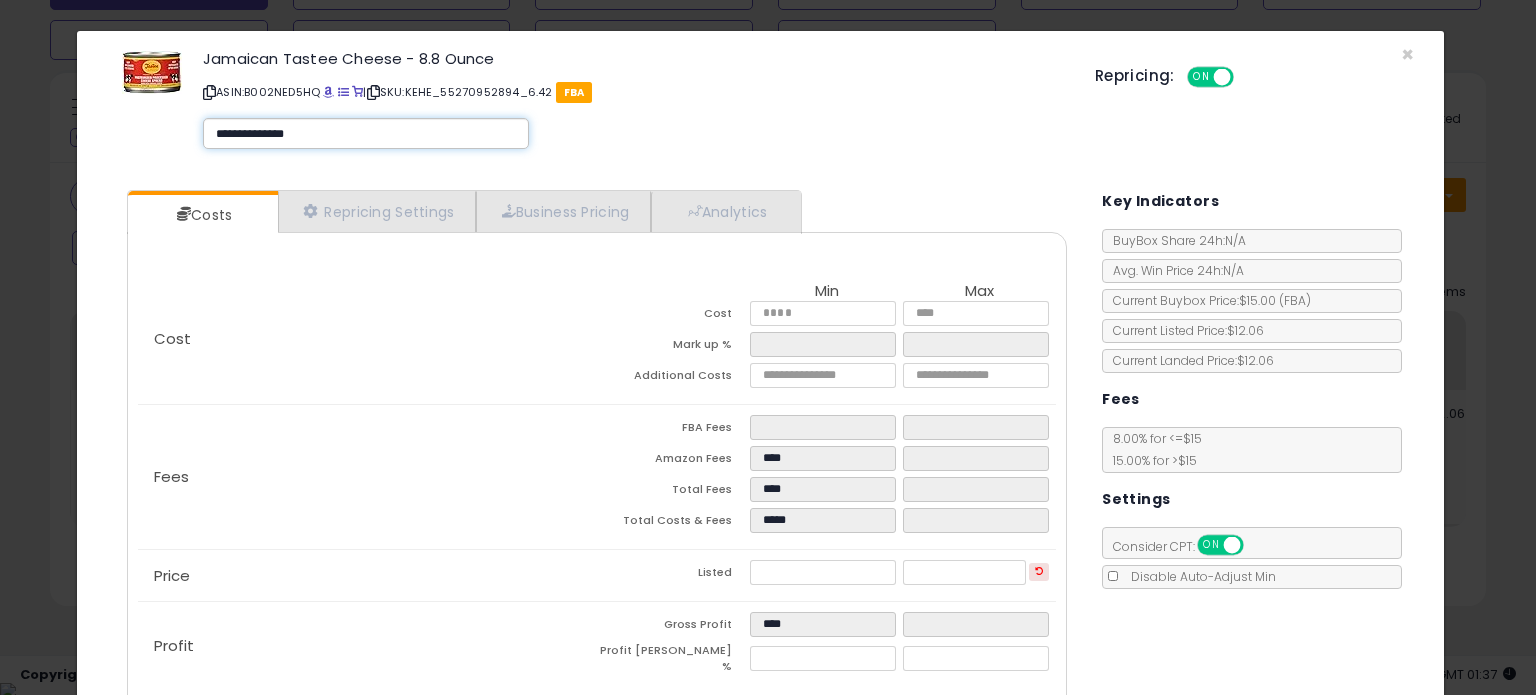 type on "**********" 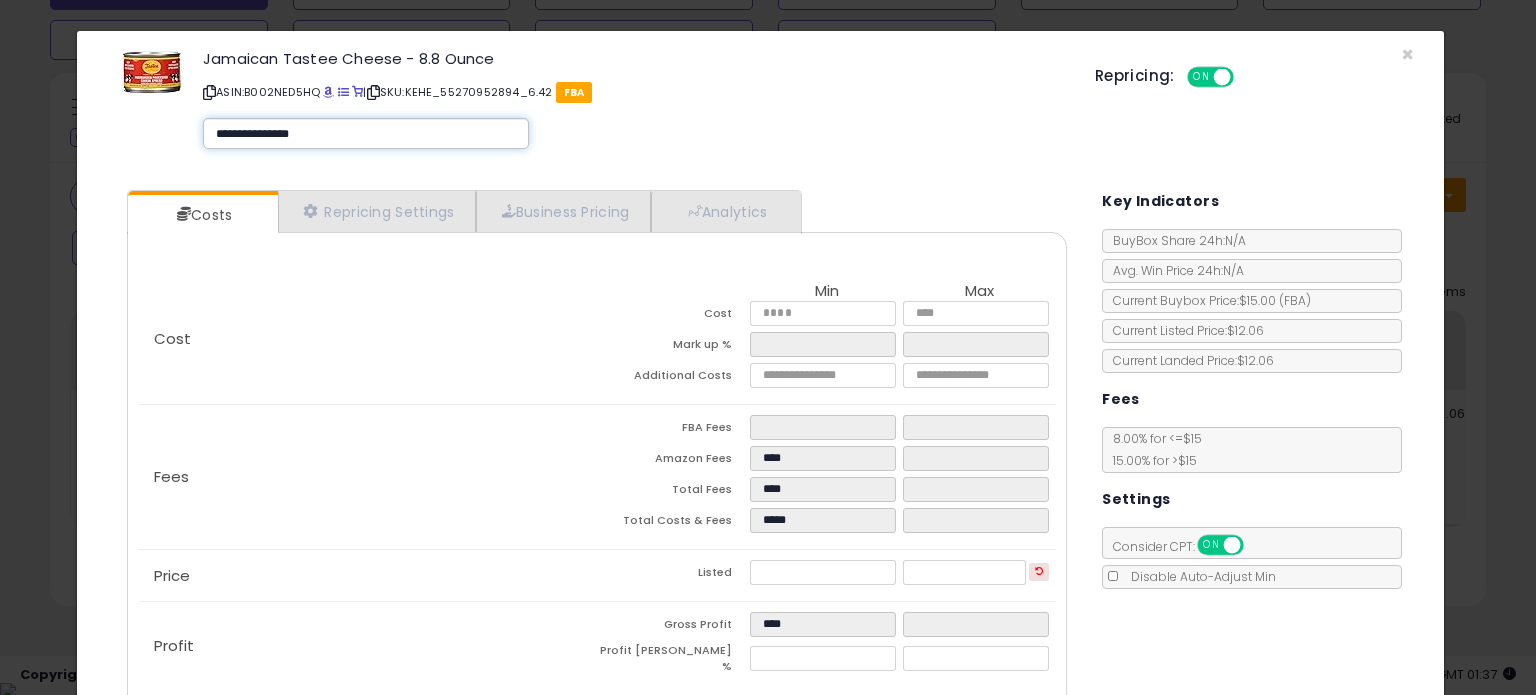 type on "**********" 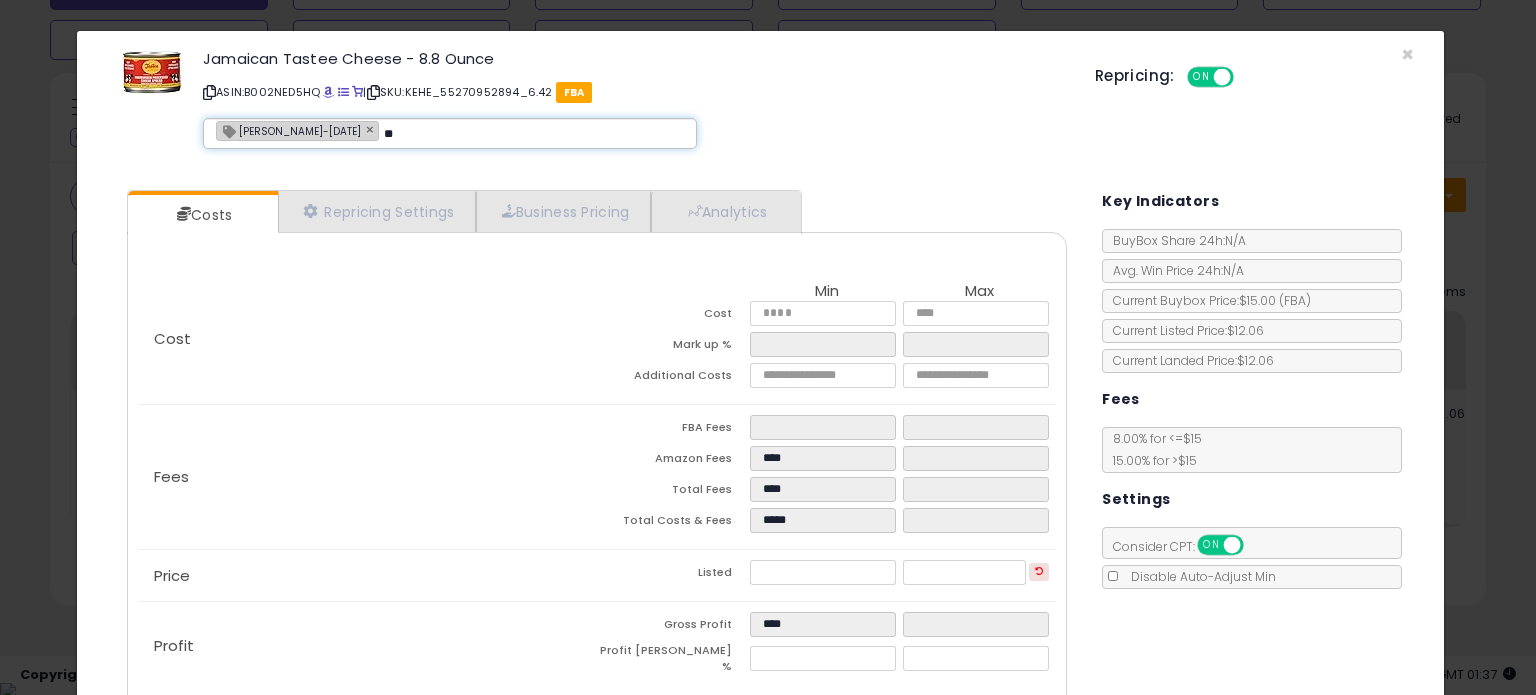 type on "*" 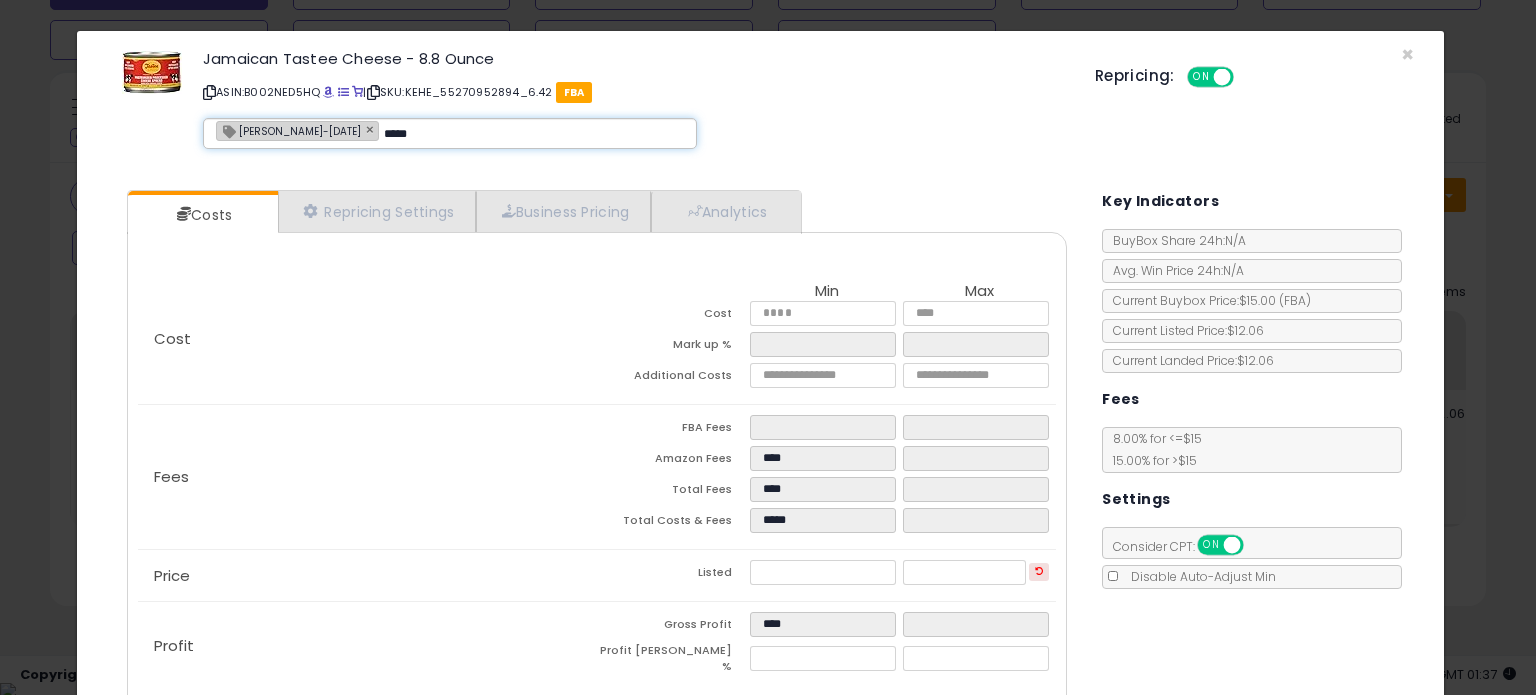 type on "******" 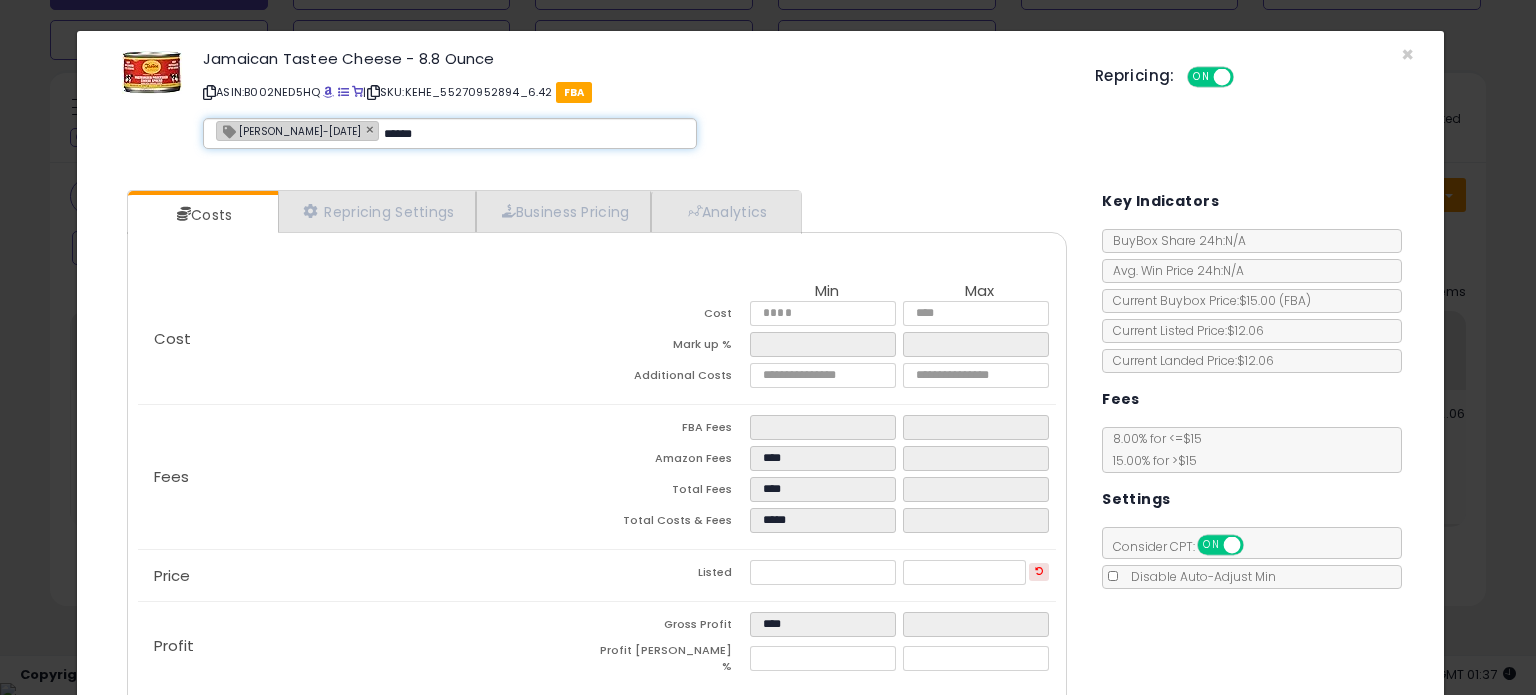 type on "**********" 